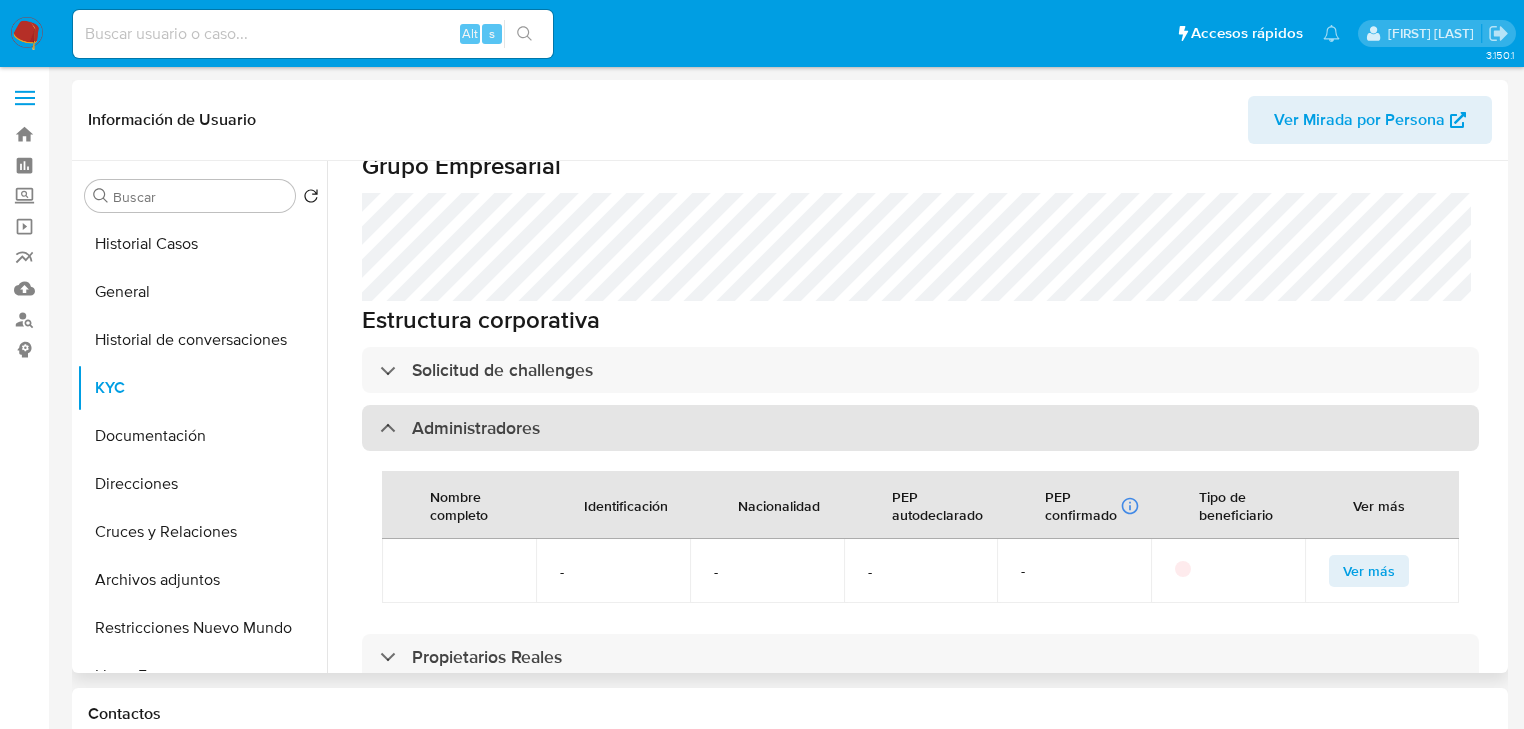 click on "Administradores" at bounding box center [920, 428] 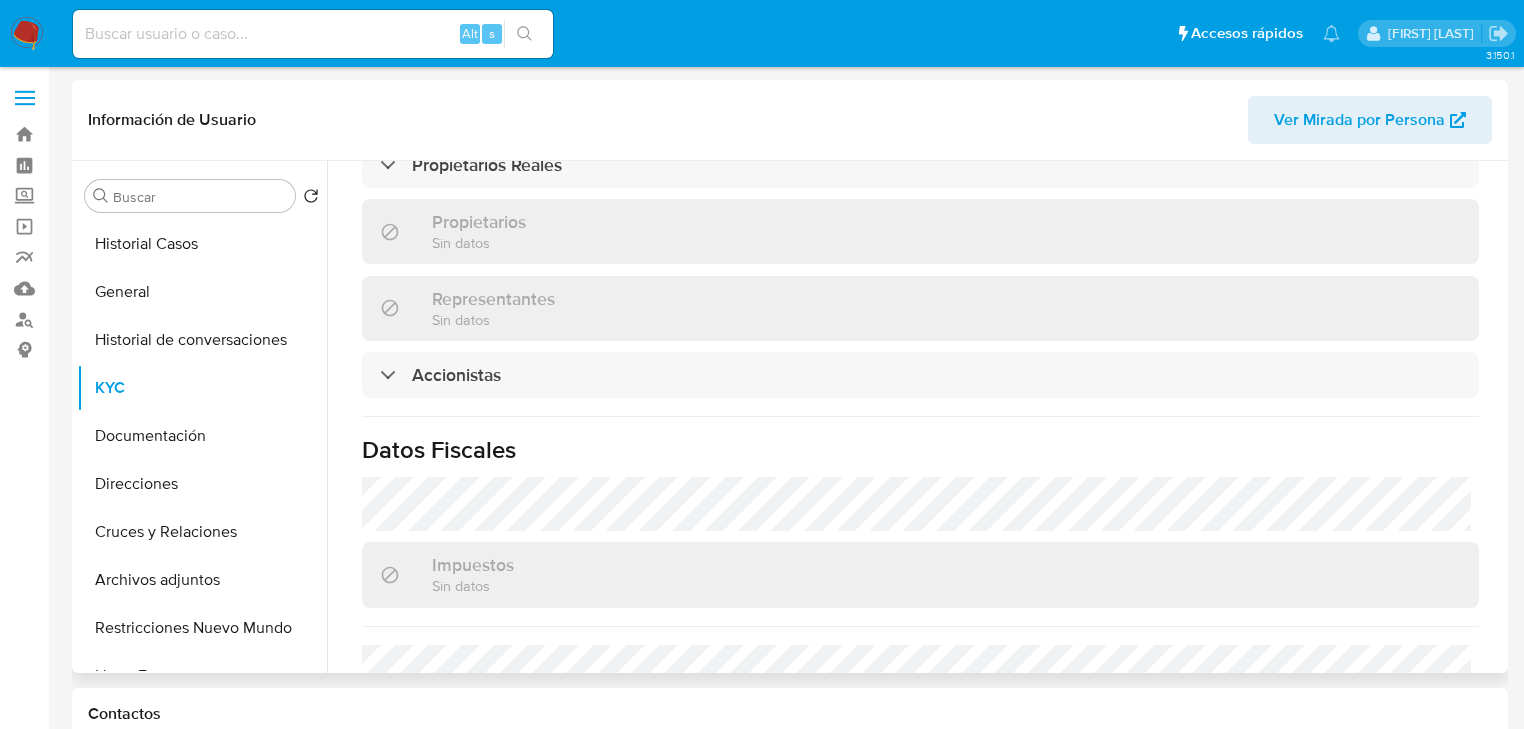 scroll, scrollTop: 1200, scrollLeft: 0, axis: vertical 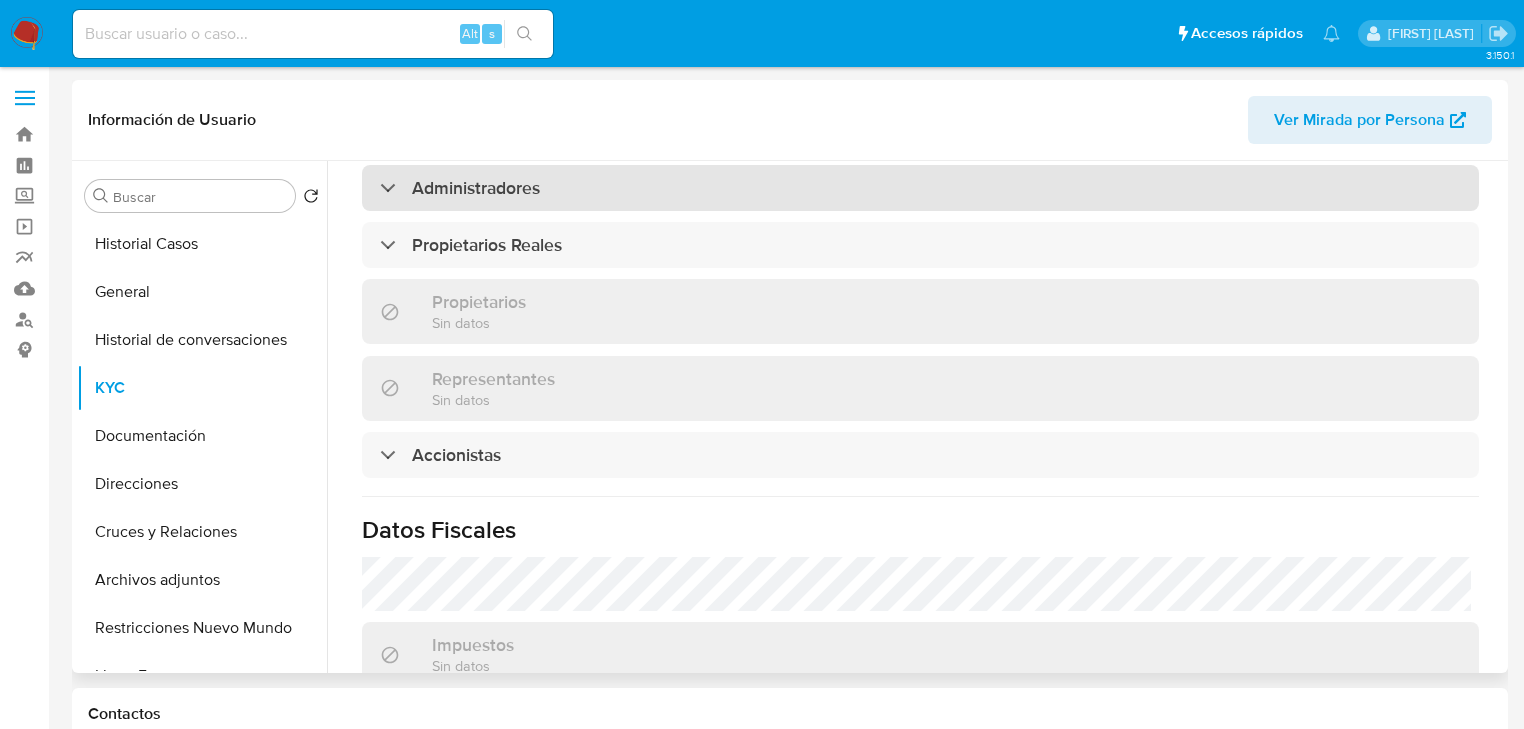 click on "Administradores" at bounding box center (920, 188) 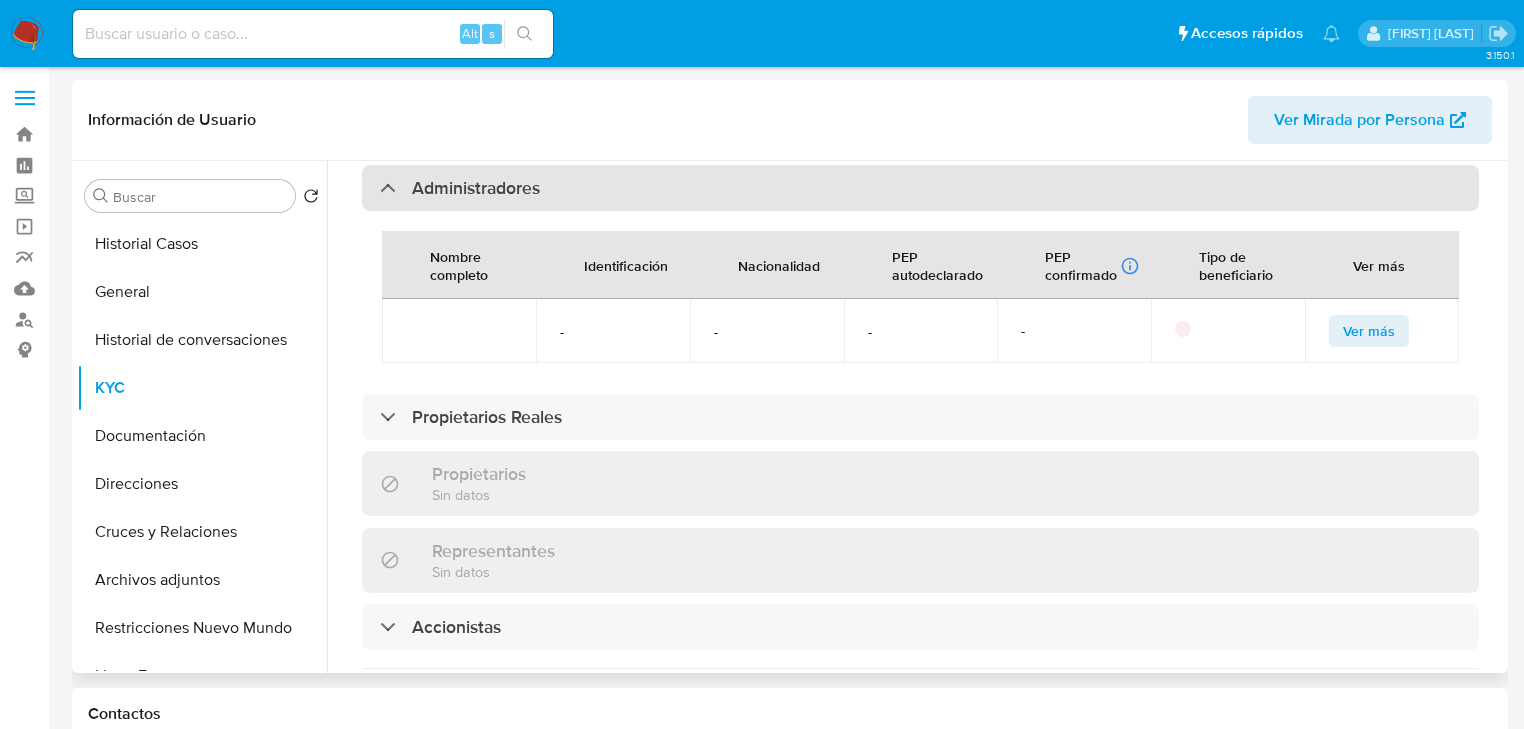 click on "Administradores" at bounding box center (476, 188) 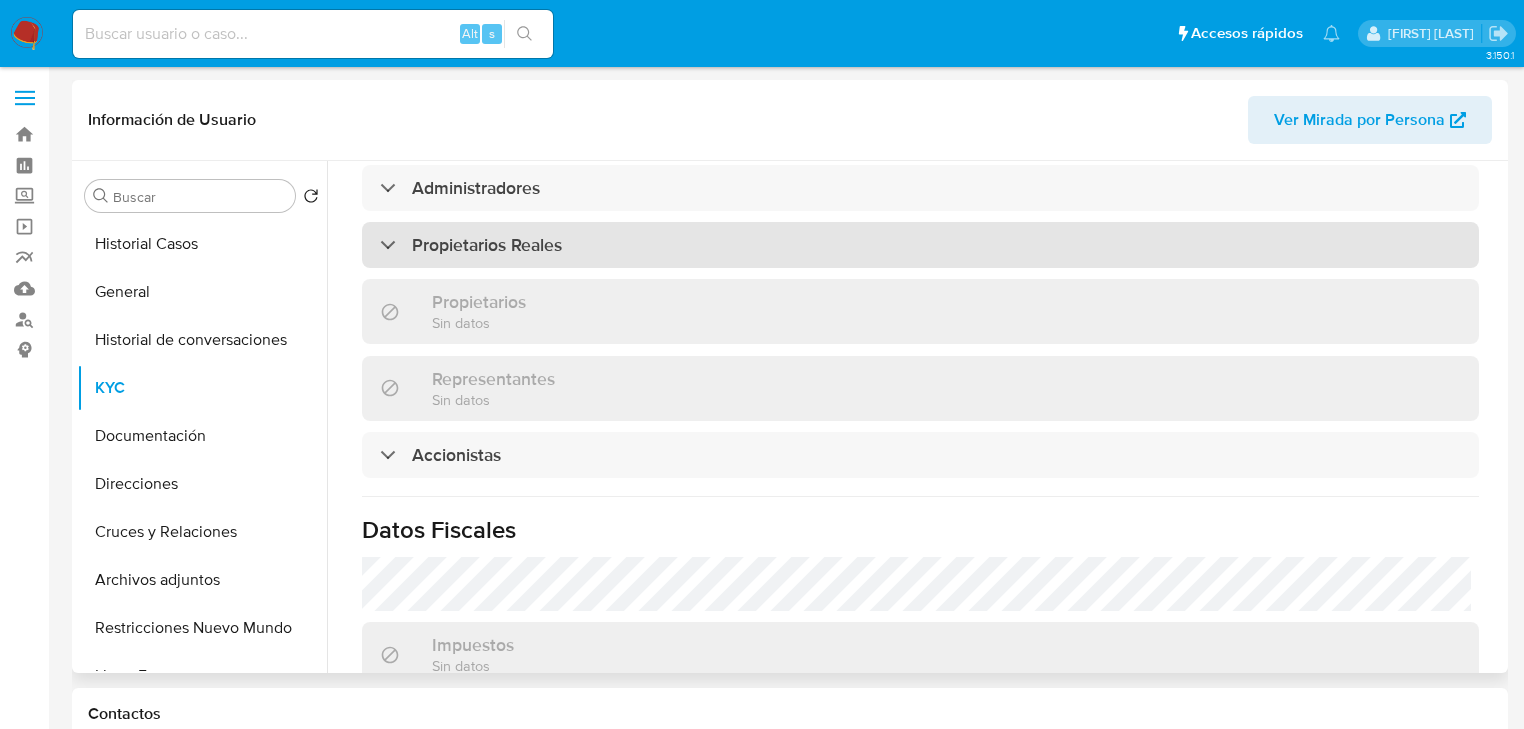 click on "Propietarios Reales" at bounding box center (487, 245) 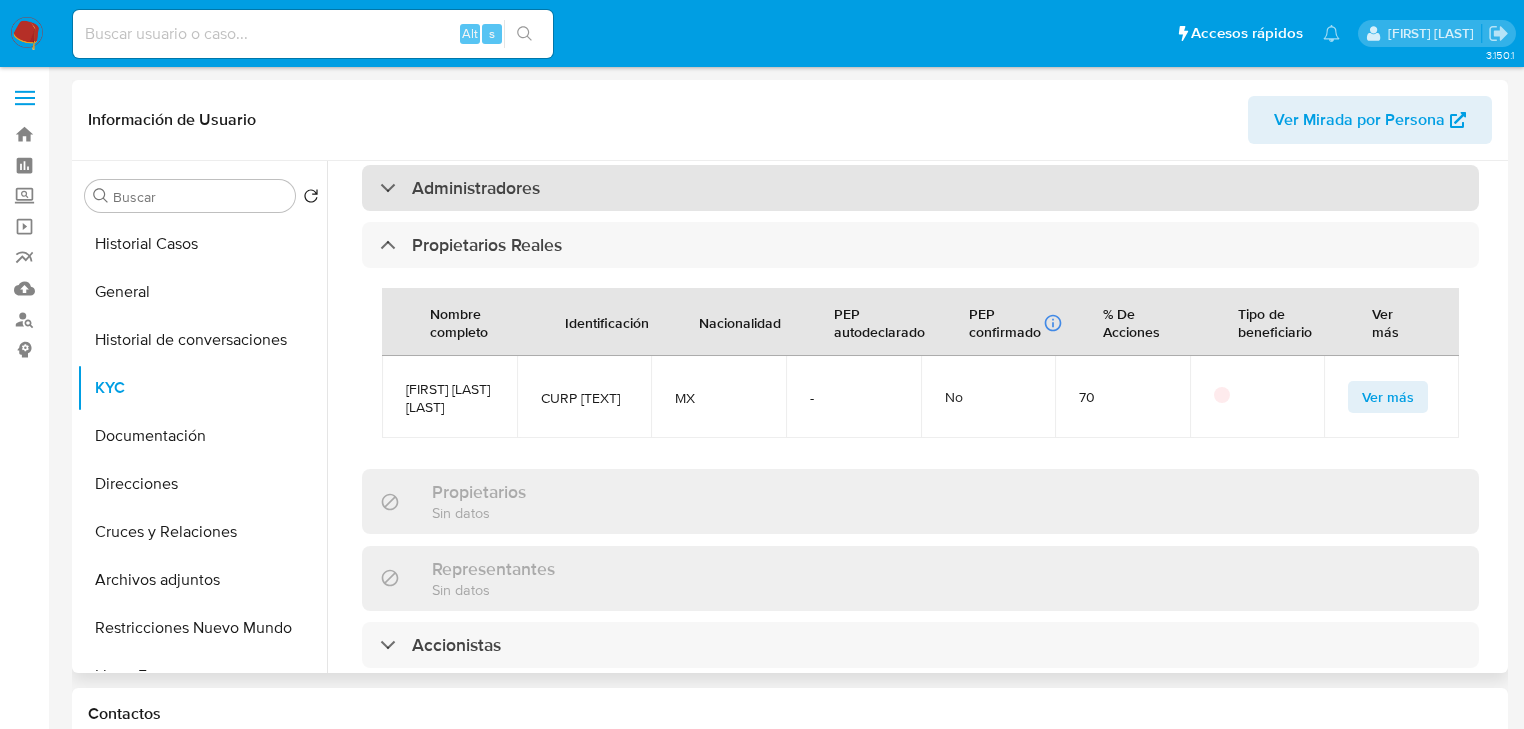 drag, startPoint x: 1238, startPoint y: 161, endPoint x: 1187, endPoint y: 171, distance: 51.971146 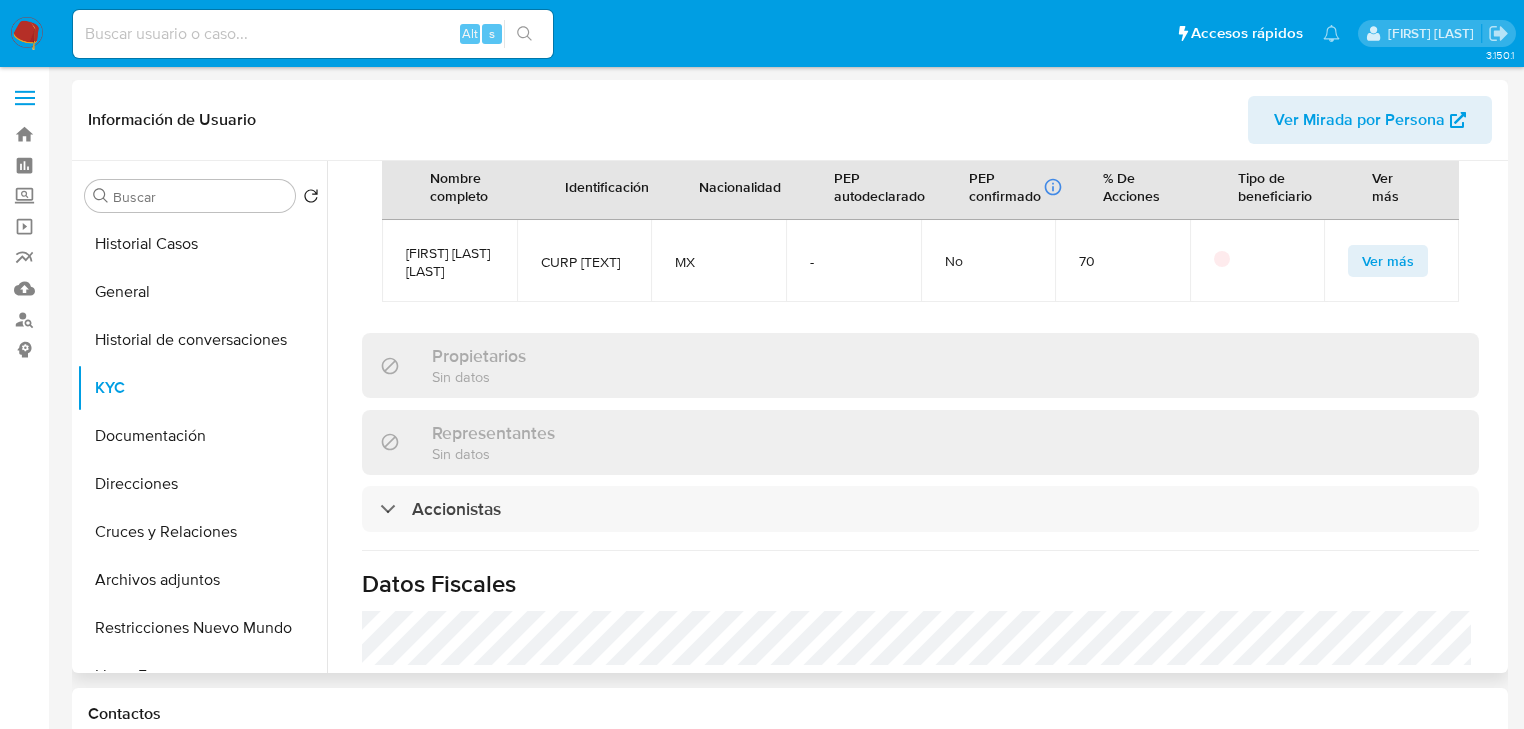scroll, scrollTop: 1680, scrollLeft: 0, axis: vertical 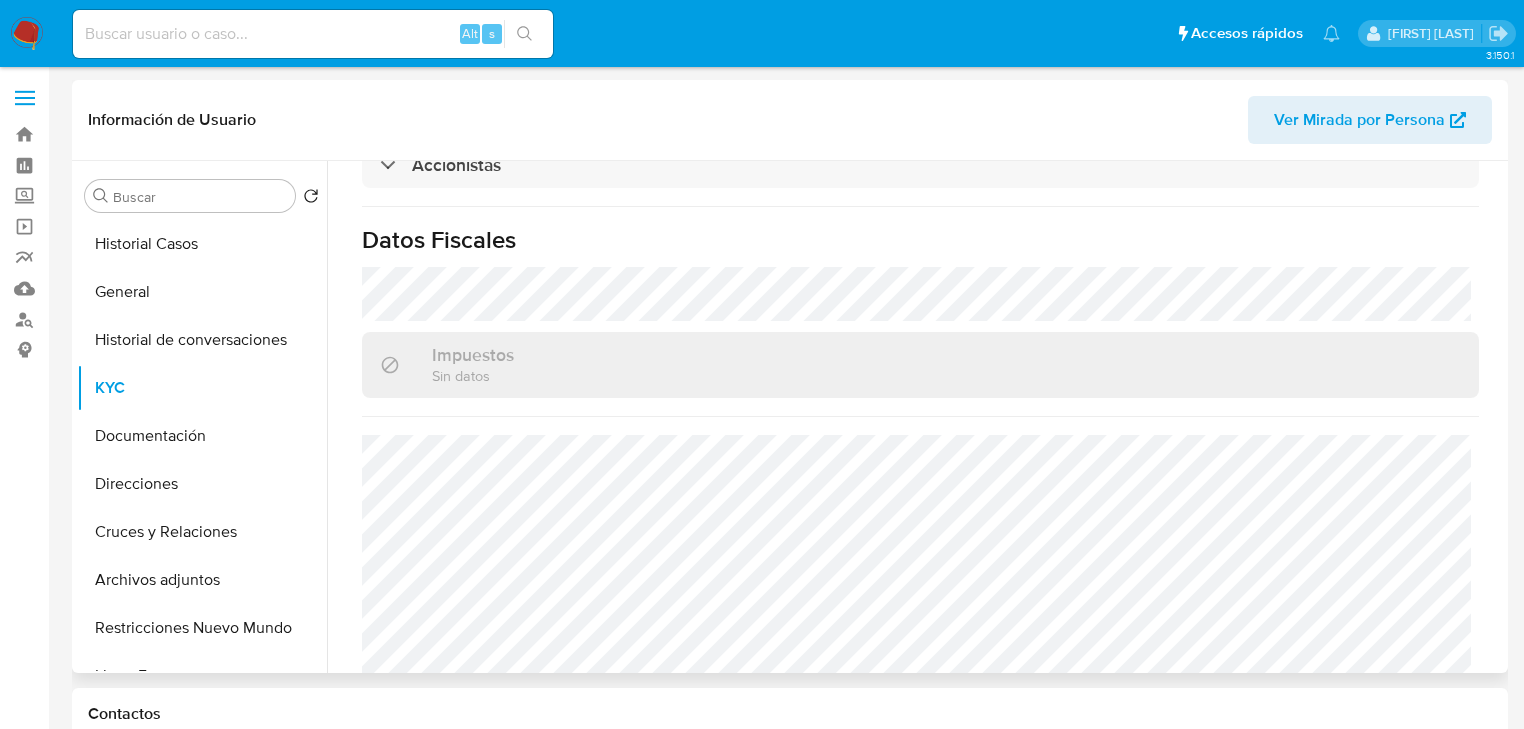 drag, startPoint x: 398, startPoint y: 196, endPoint x: 987, endPoint y: 526, distance: 675.14514 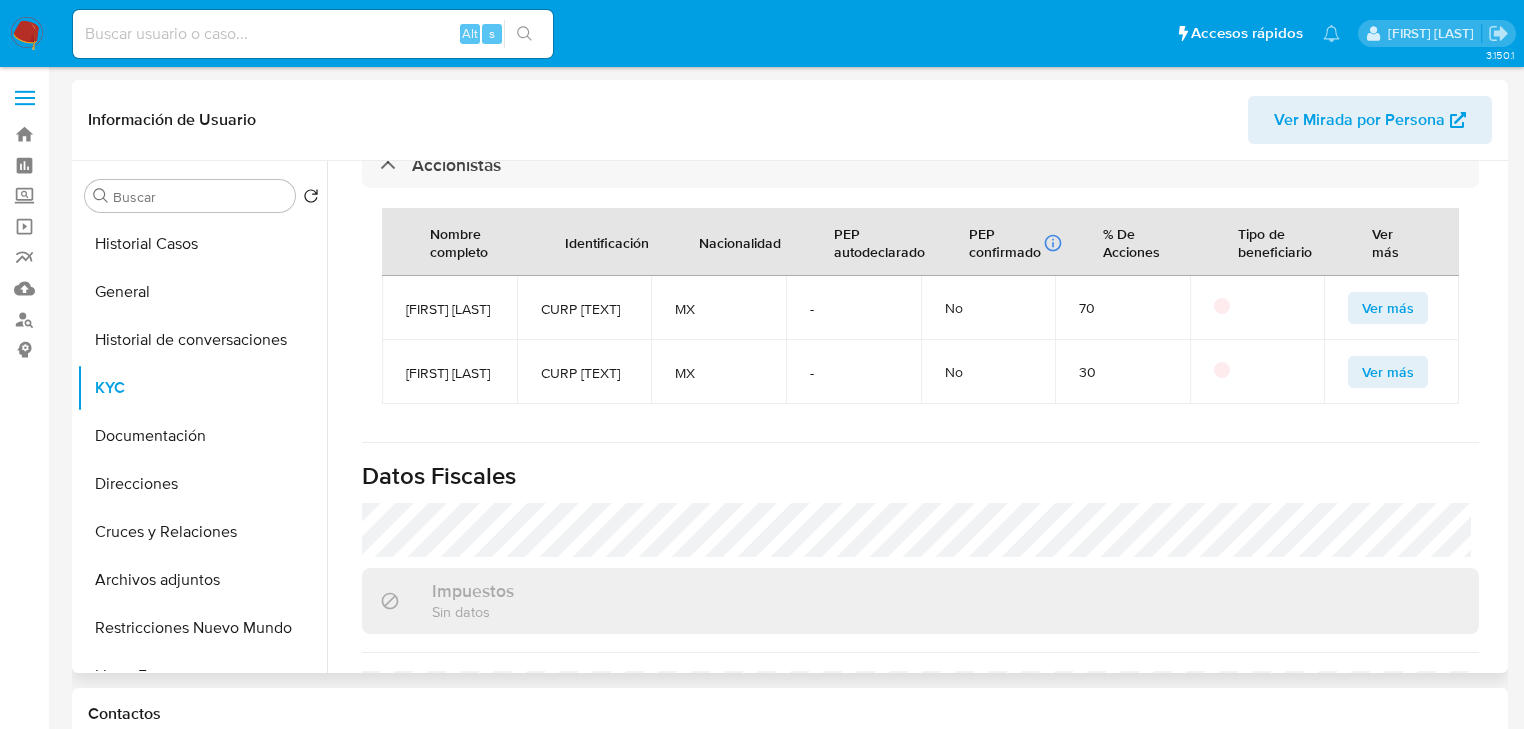 click on "-" at bounding box center (853, 372) 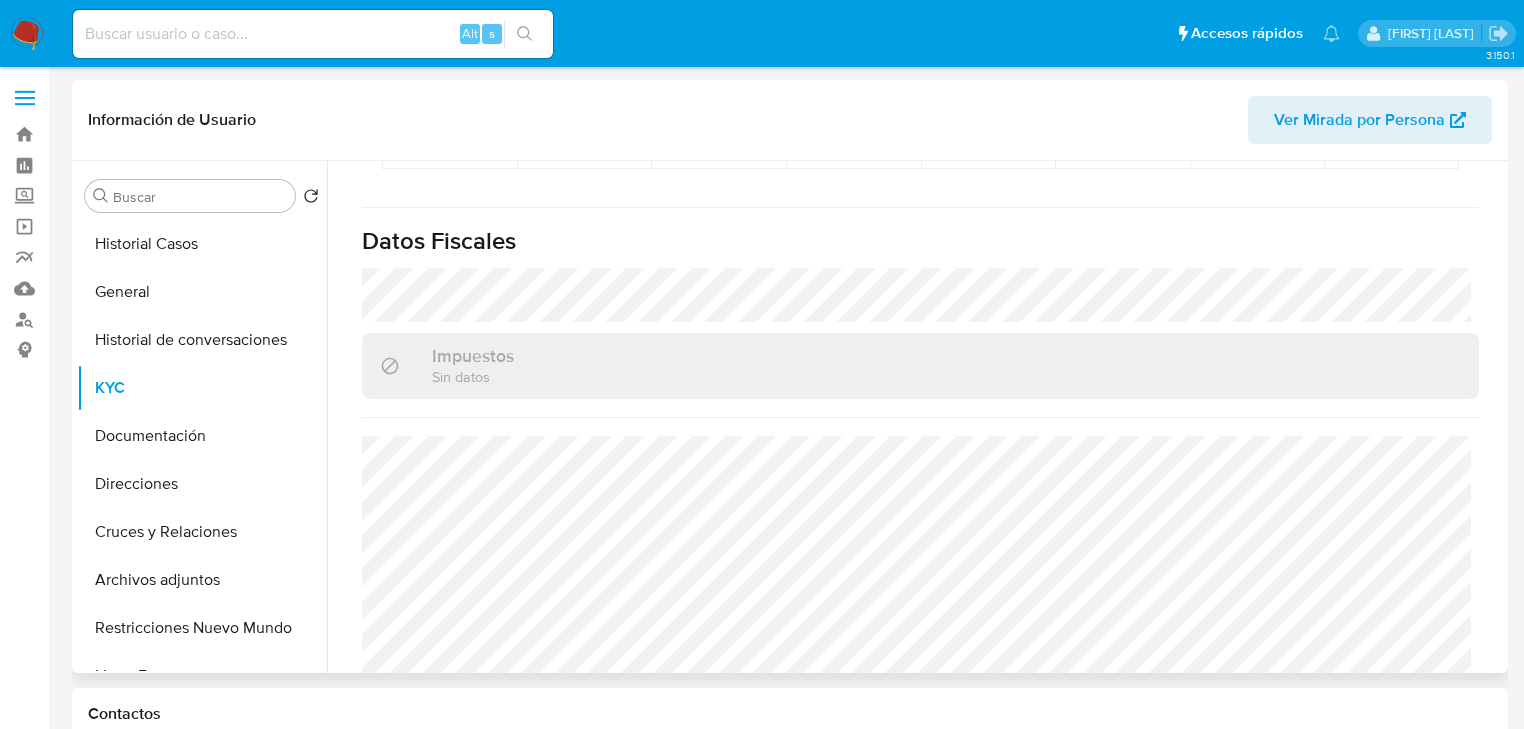 scroll, scrollTop: 2030, scrollLeft: 0, axis: vertical 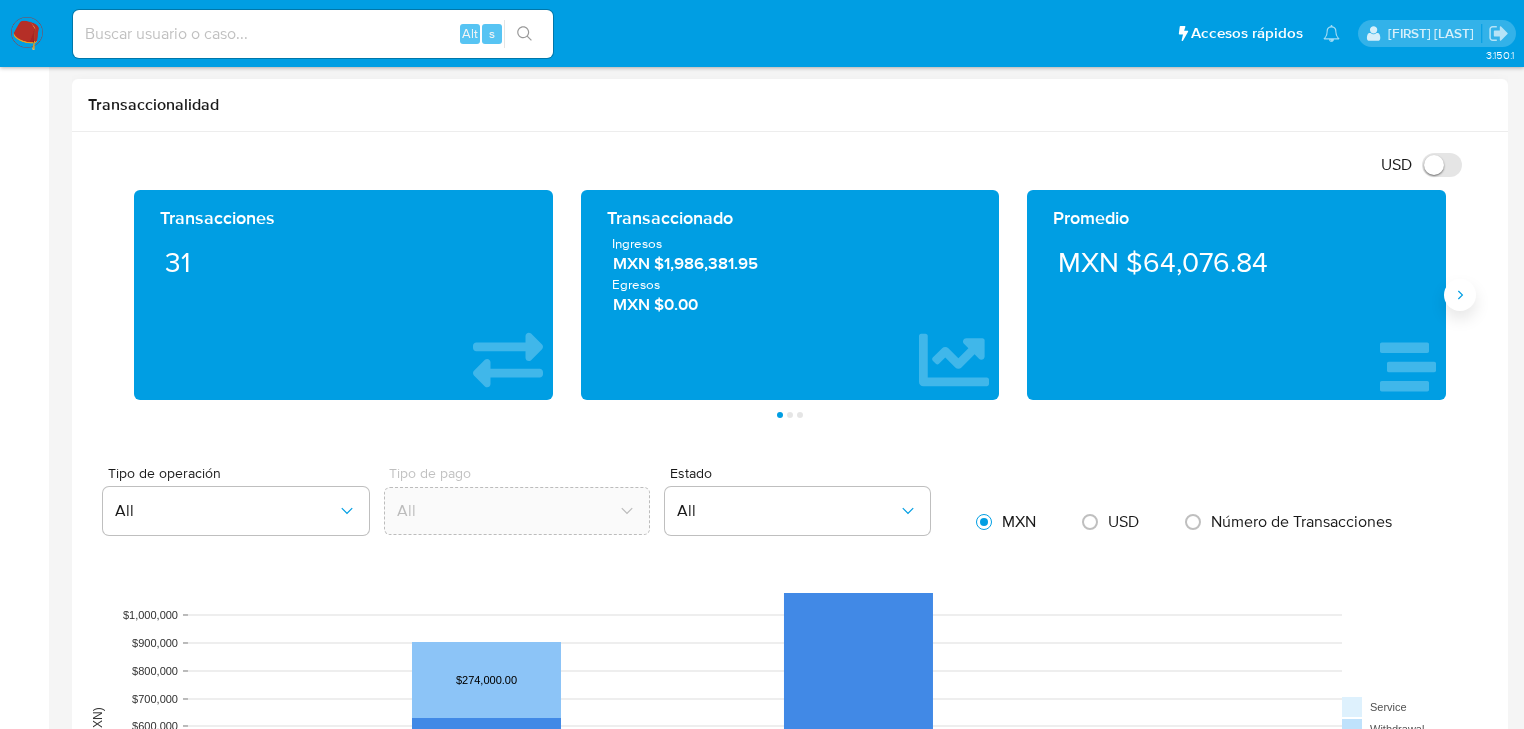 drag, startPoint x: 1464, startPoint y: 296, endPoint x: 1453, endPoint y: 293, distance: 11.401754 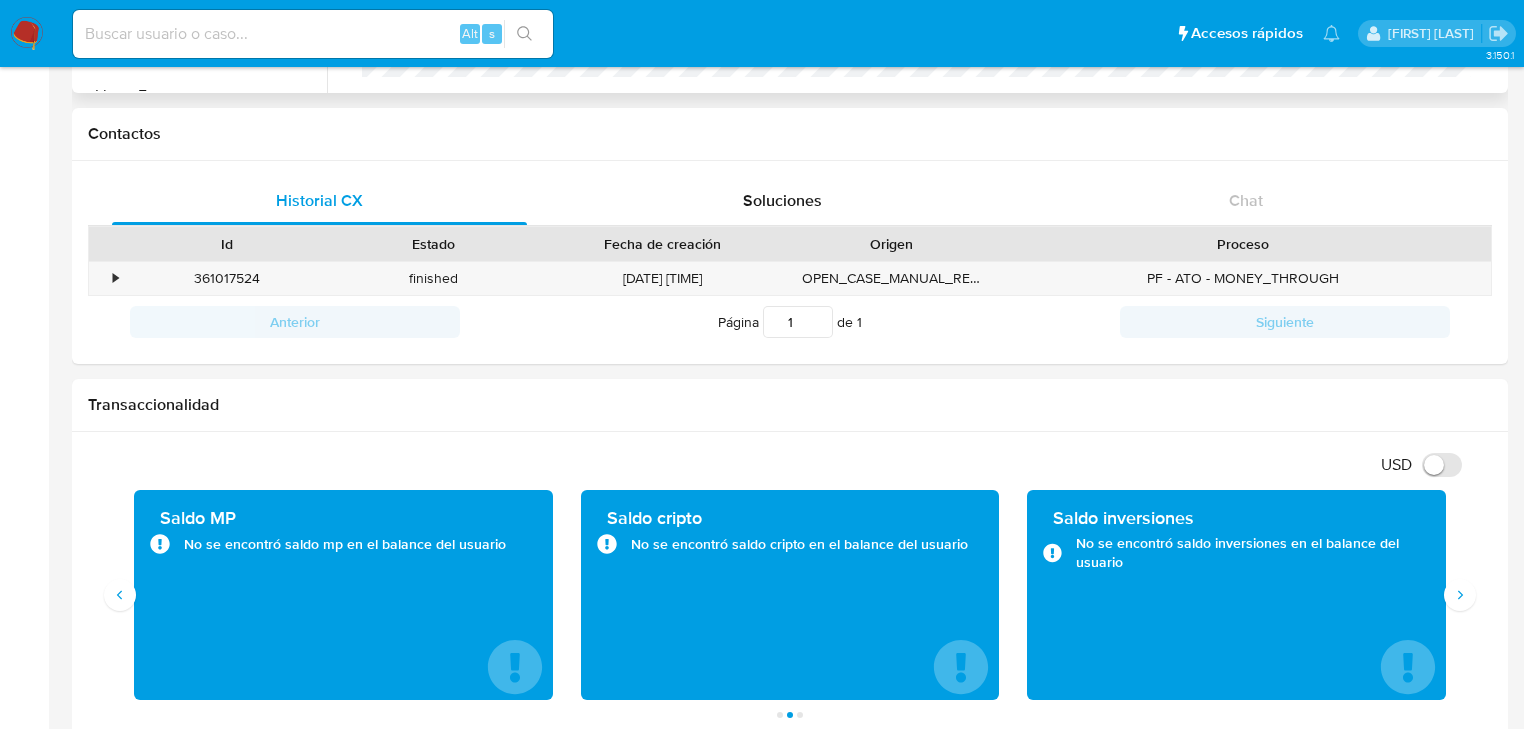 scroll, scrollTop: 240, scrollLeft: 0, axis: vertical 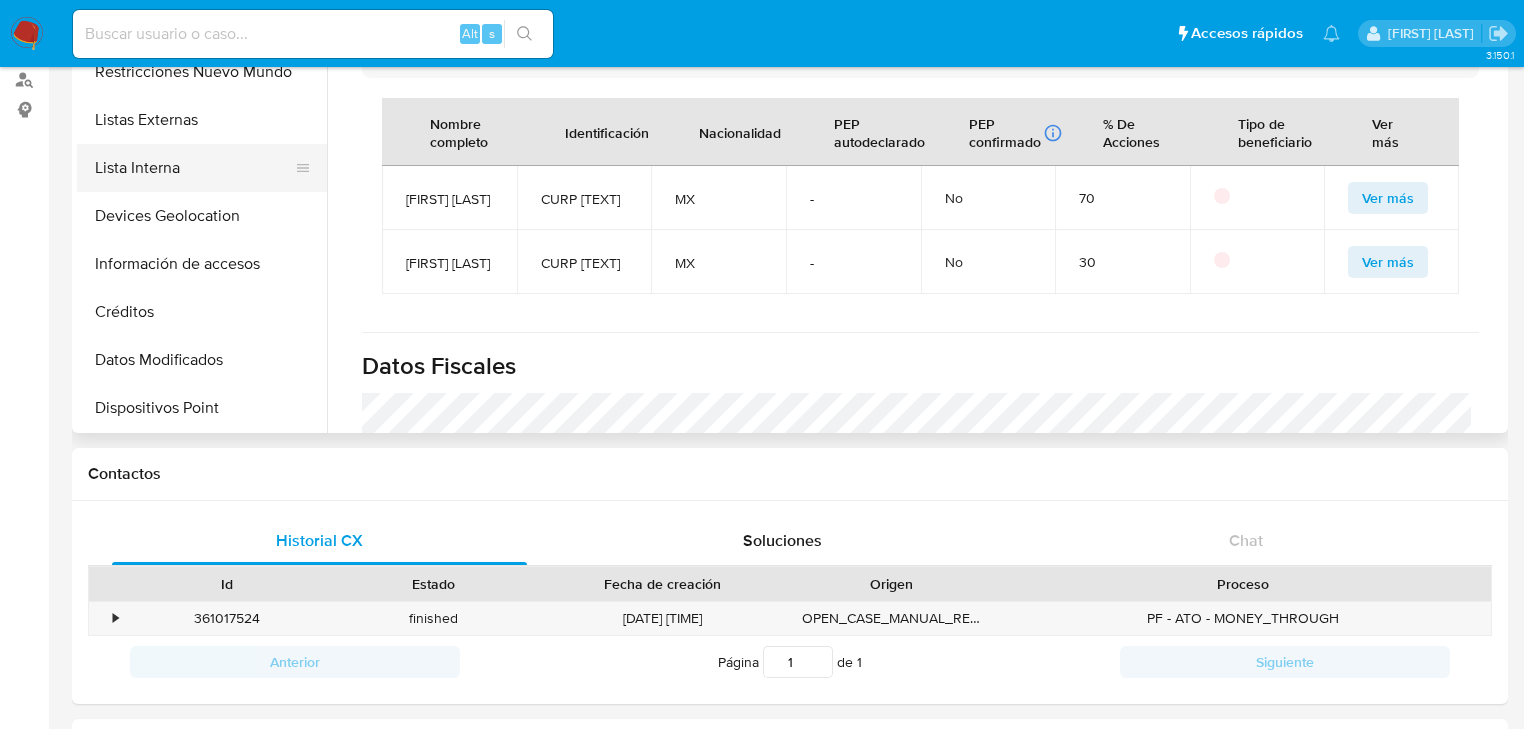 click on "Lista Interna" at bounding box center (194, 168) 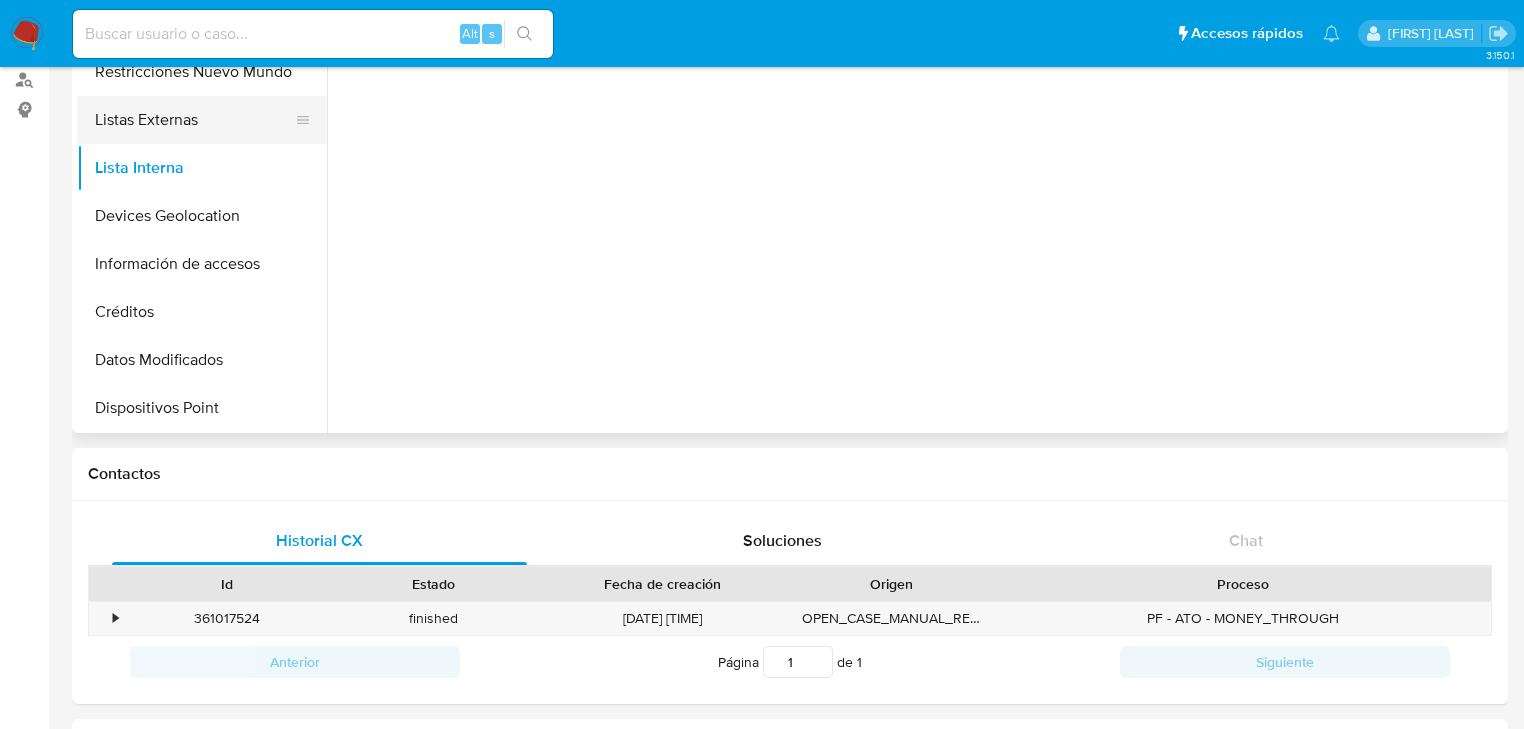 scroll, scrollTop: 0, scrollLeft: 0, axis: both 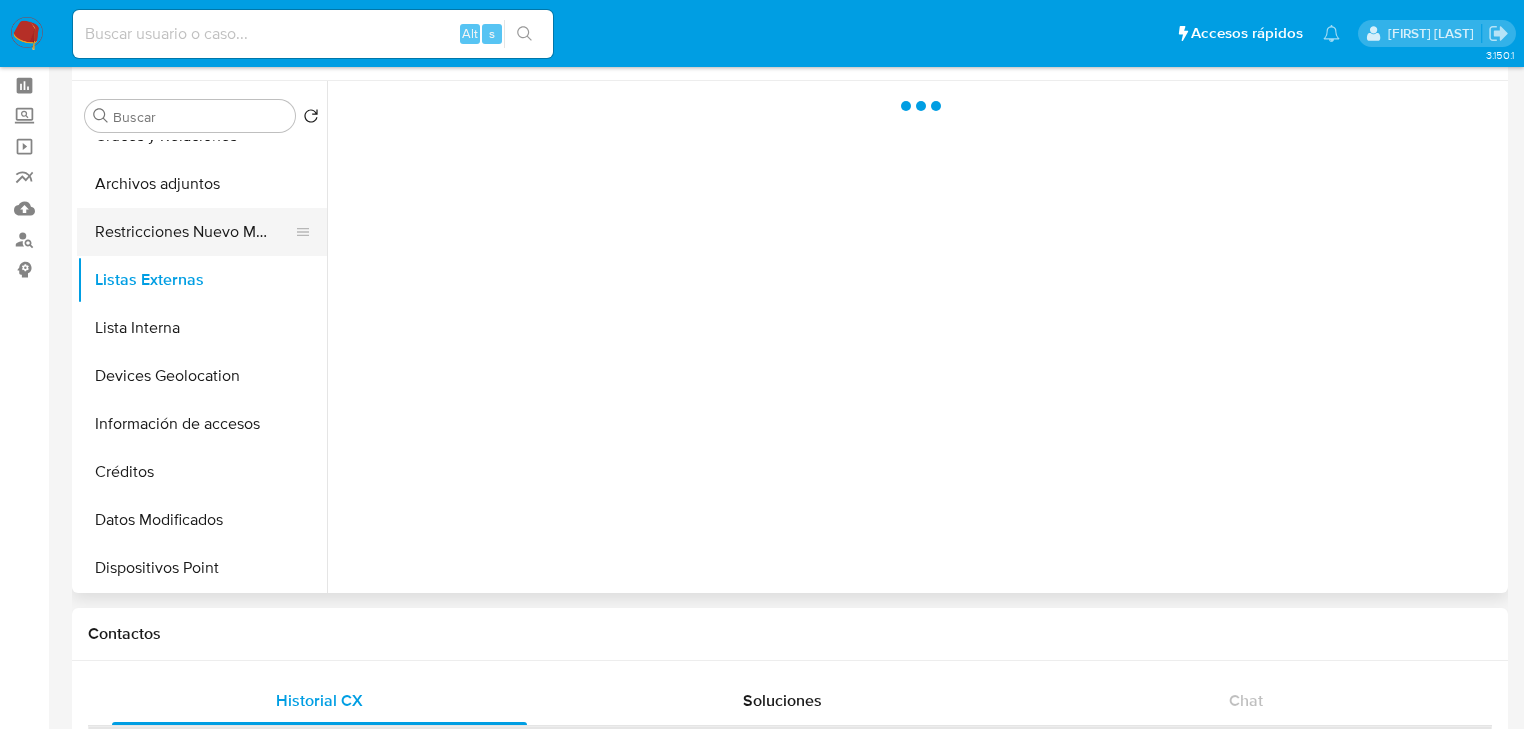 click on "Restricciones Nuevo Mundo" at bounding box center (194, 232) 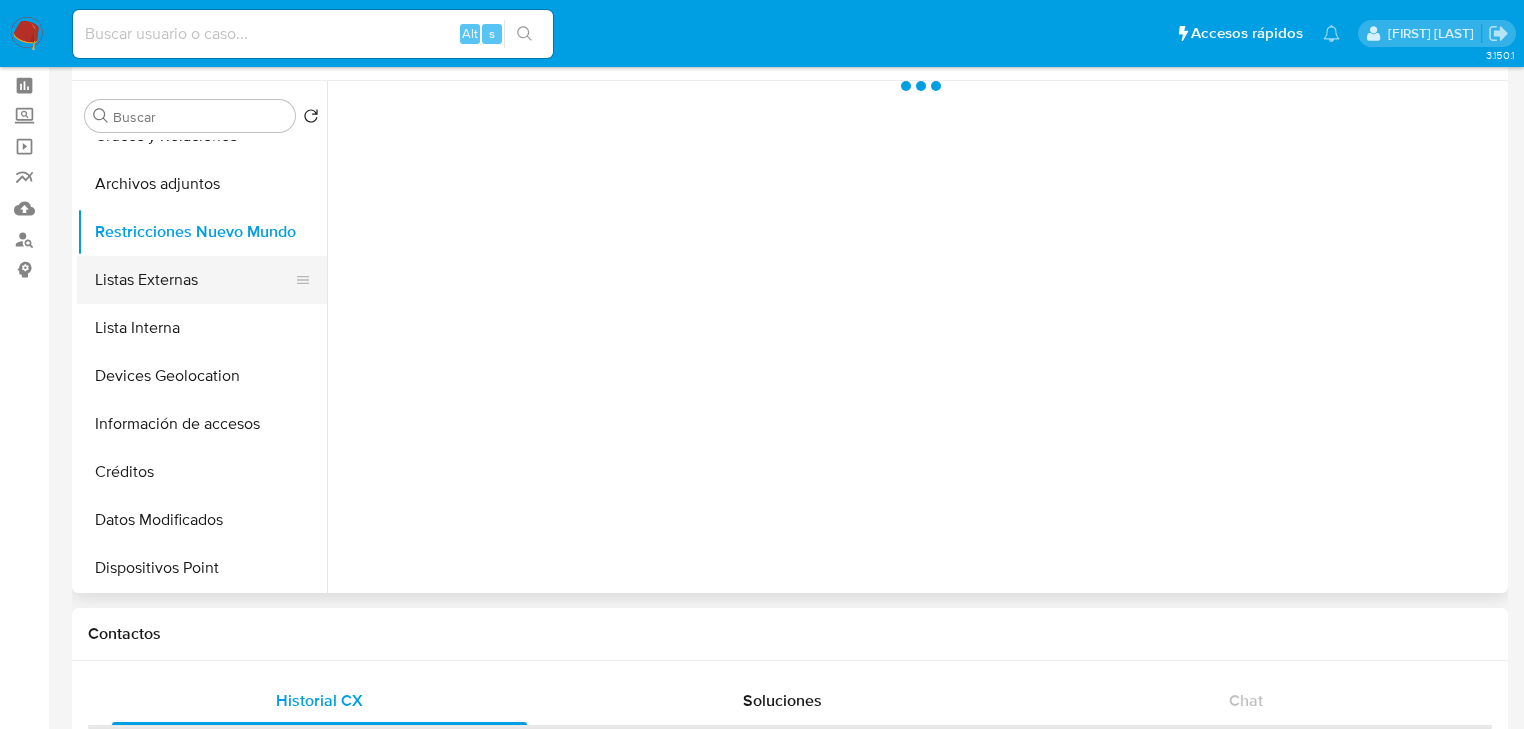 click on "Listas Externas" at bounding box center (194, 280) 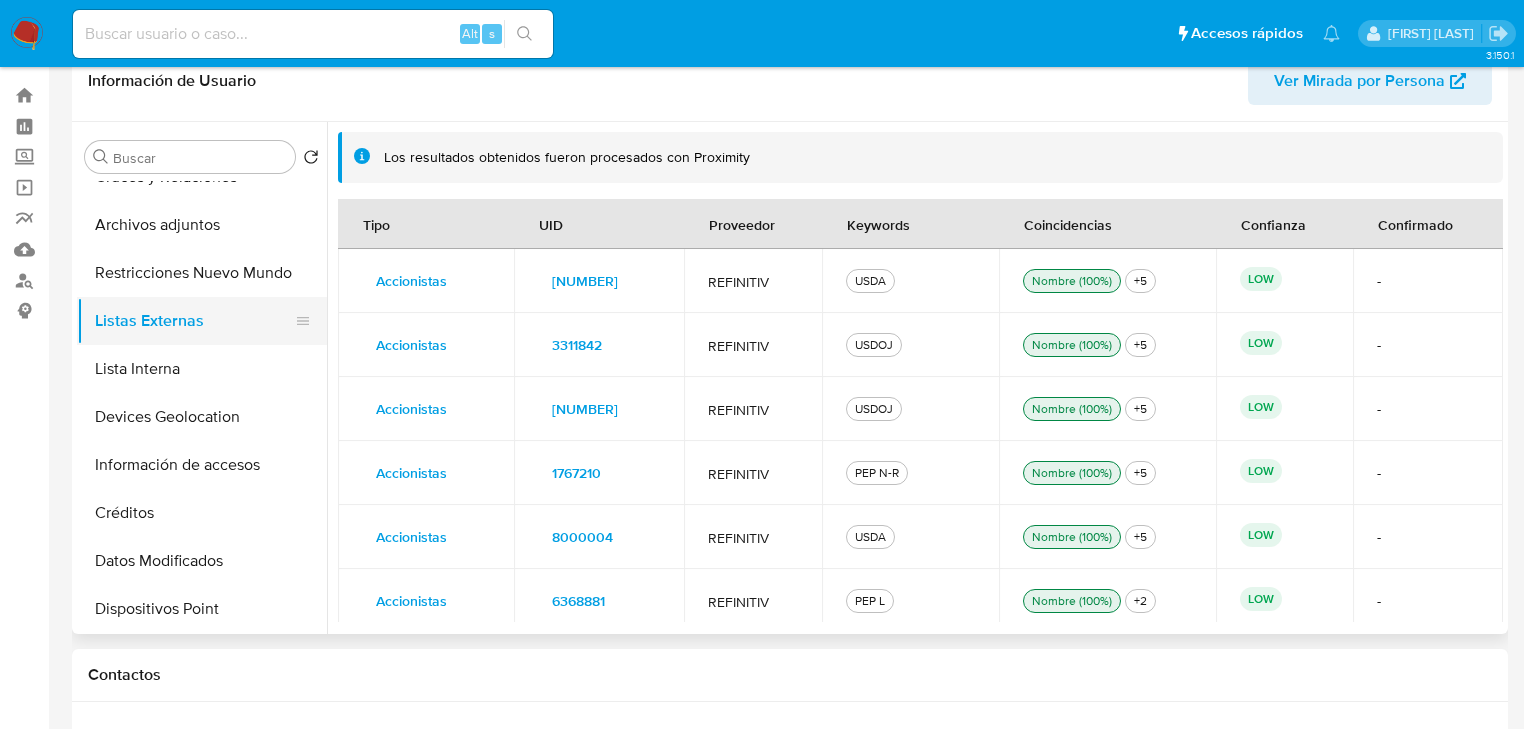 scroll, scrollTop: 0, scrollLeft: 0, axis: both 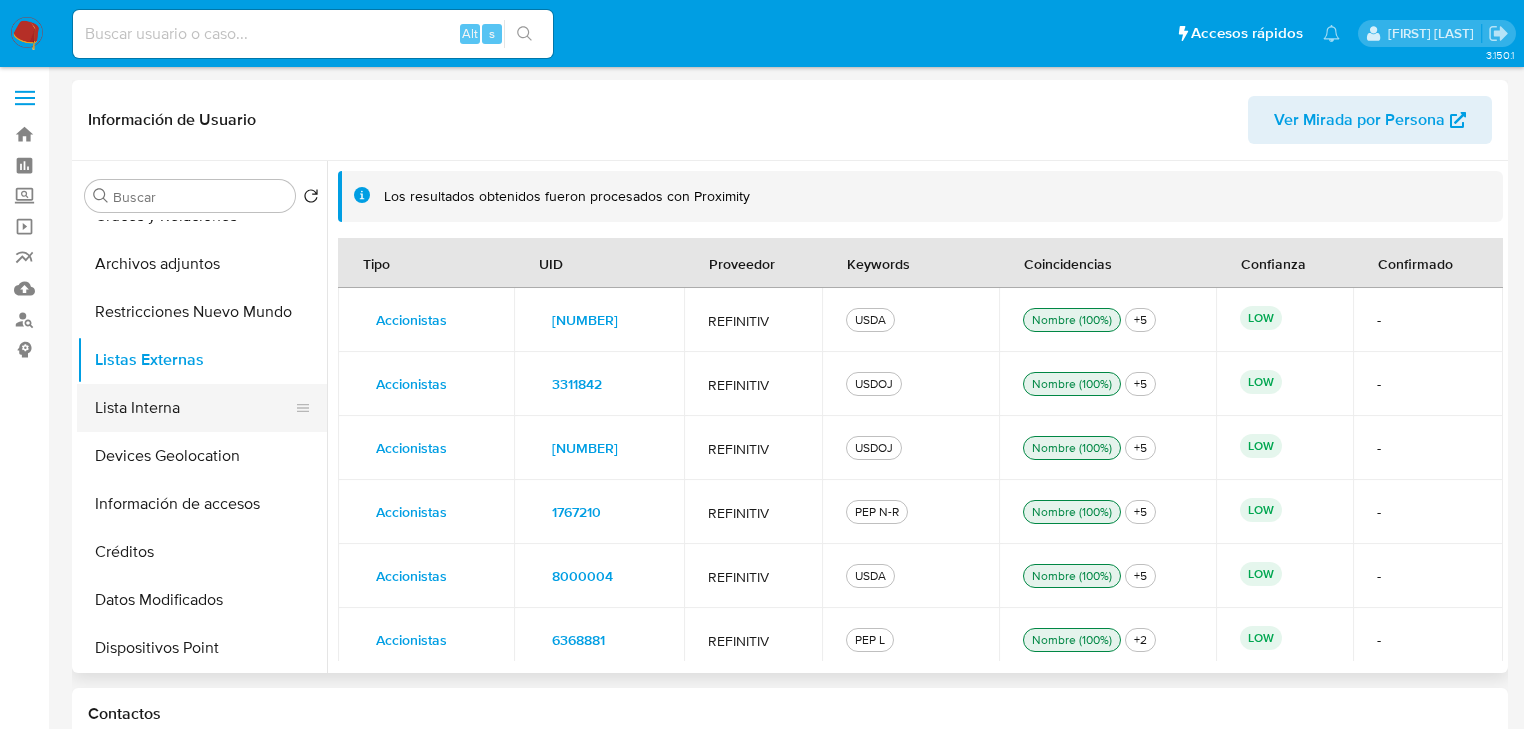 click on "Lista Interna" at bounding box center [194, 408] 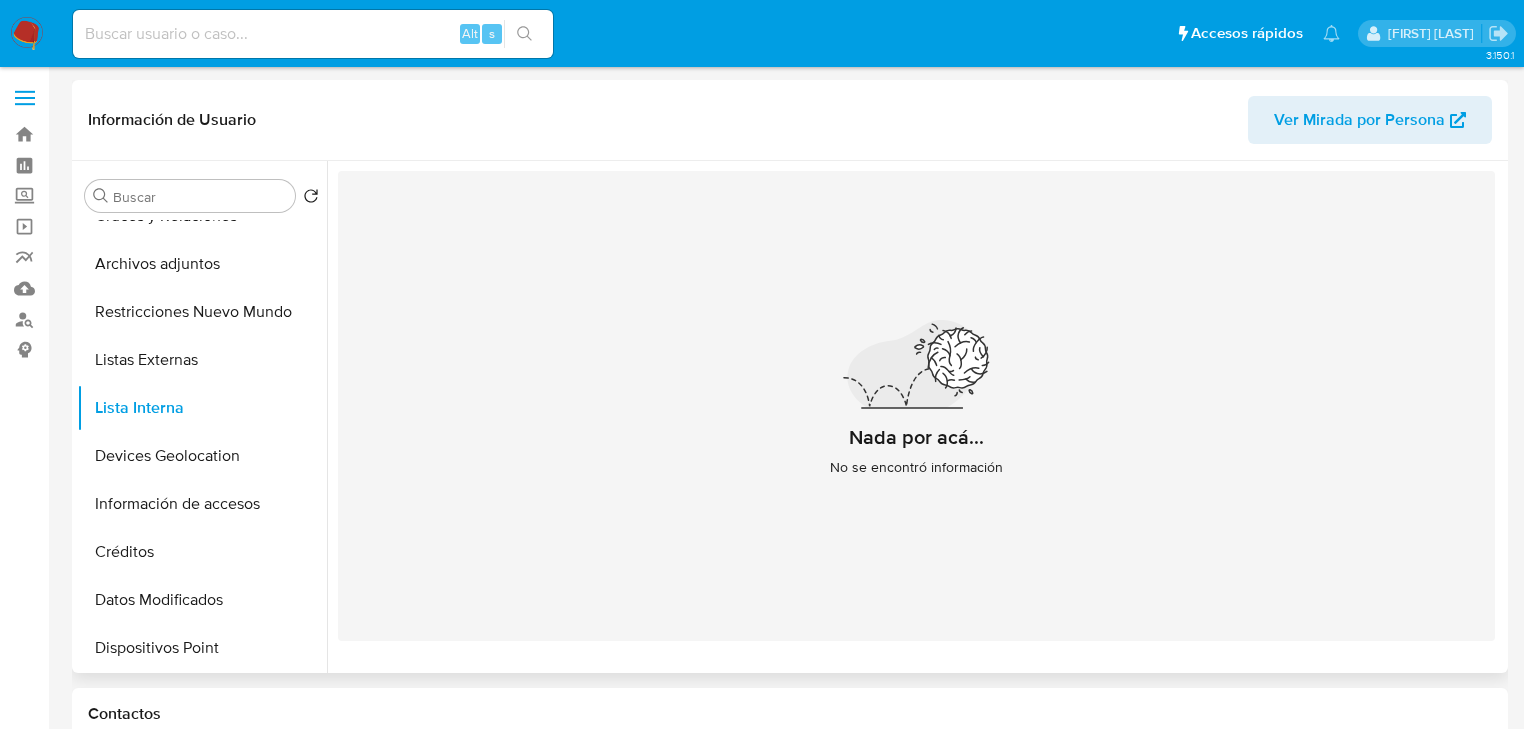 drag, startPoint x: 132, startPoint y: 359, endPoint x: 336, endPoint y: 364, distance: 204.06126 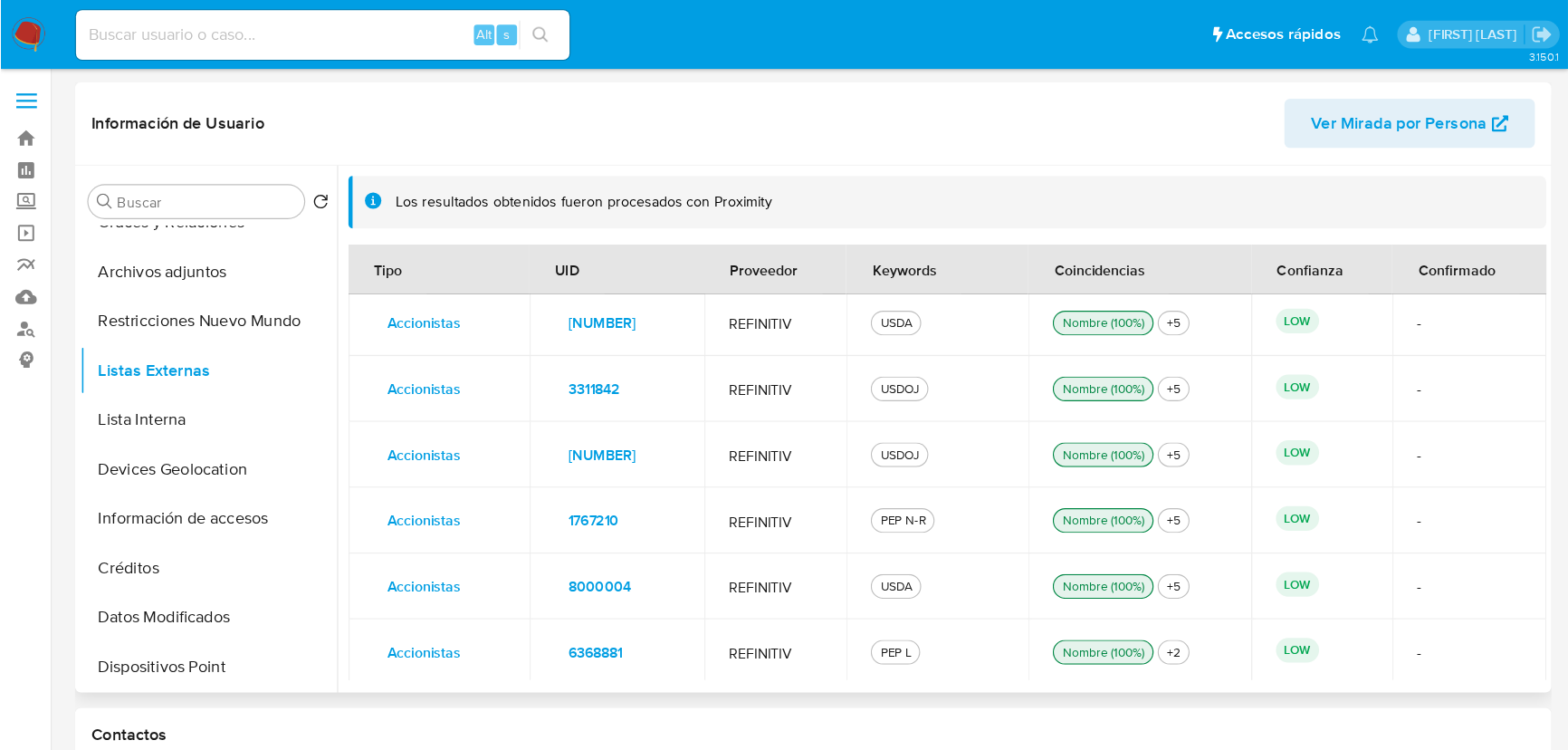 scroll, scrollTop: 0, scrollLeft: 0, axis: both 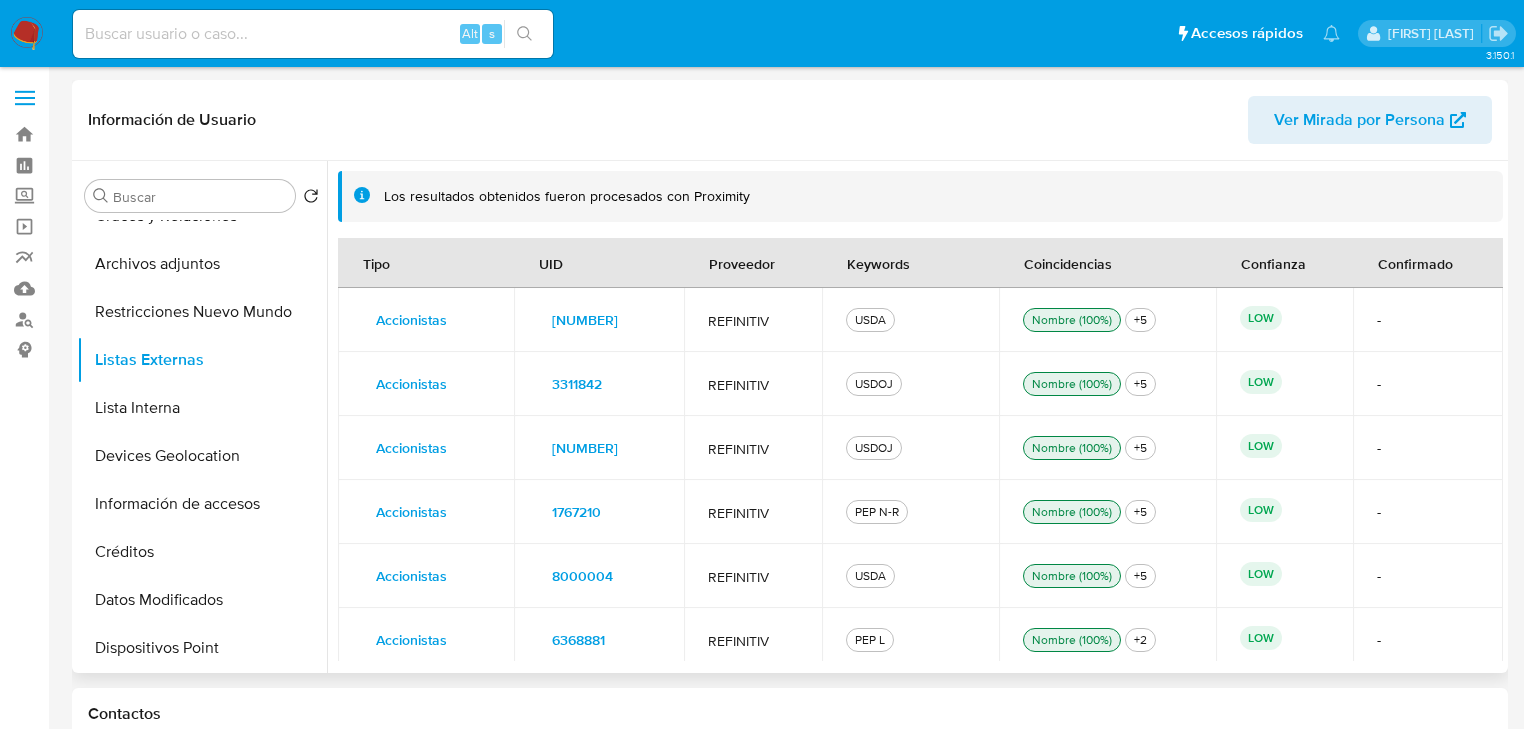type 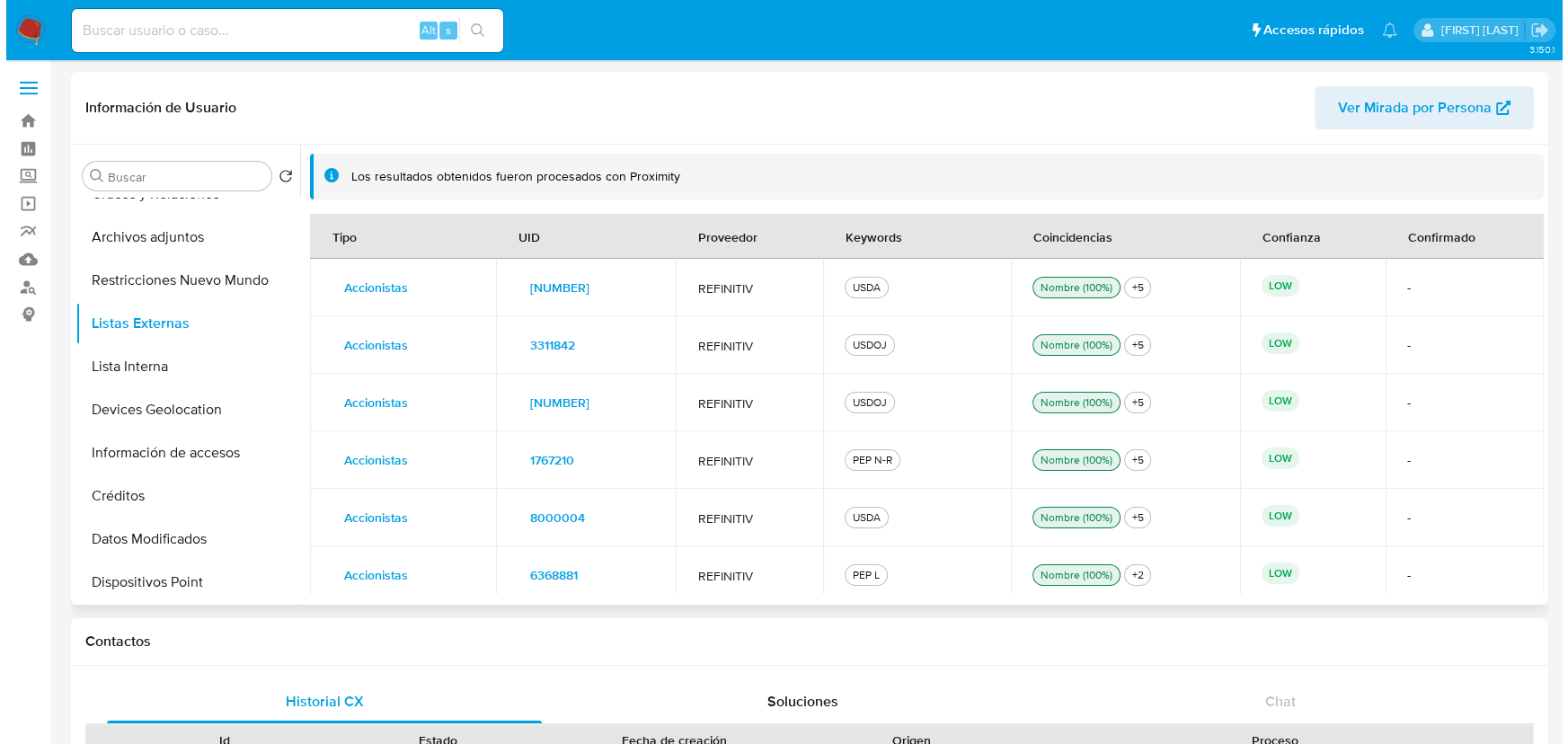 scroll, scrollTop: 284, scrollLeft: 0, axis: vertical 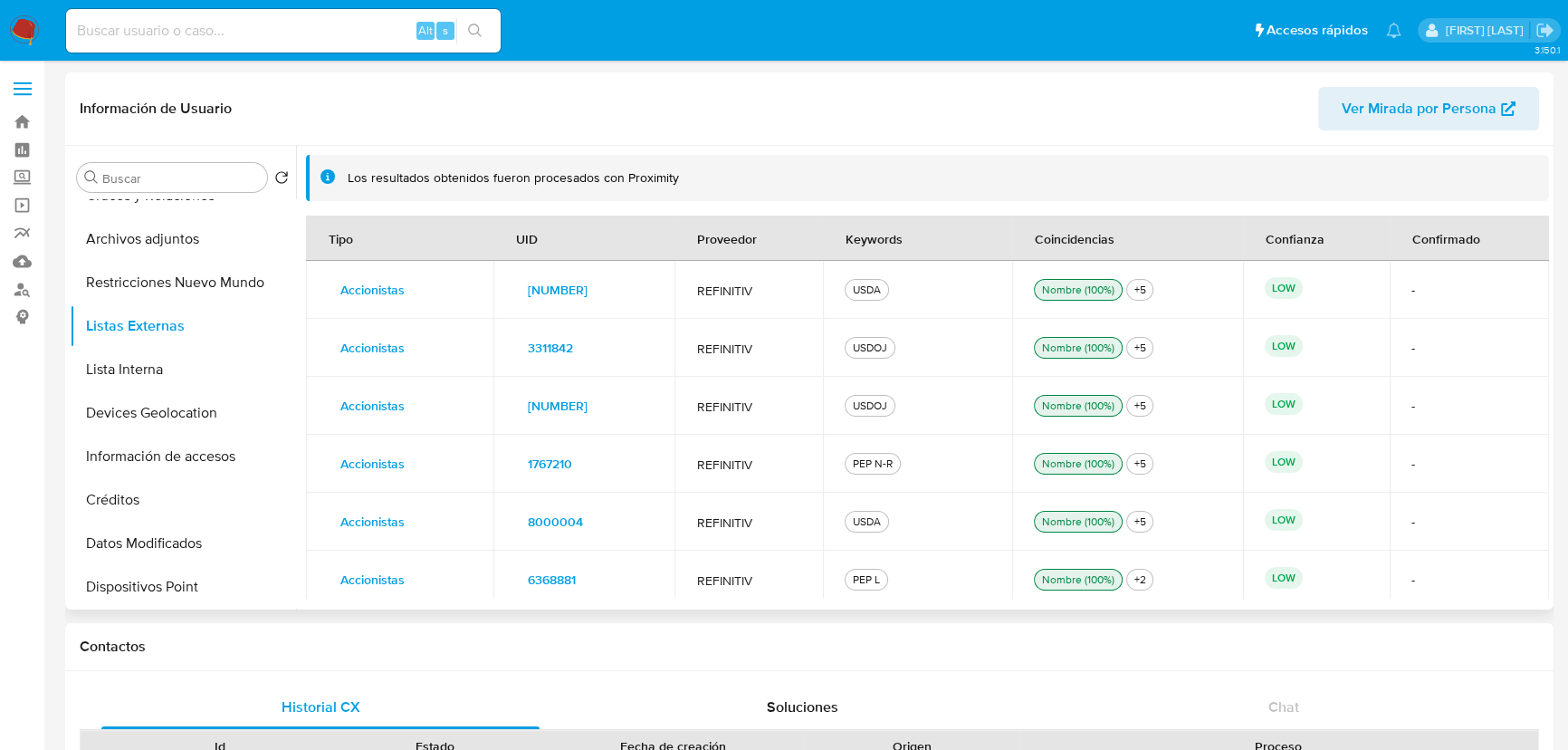 click on "7527947" at bounding box center [558, 290] 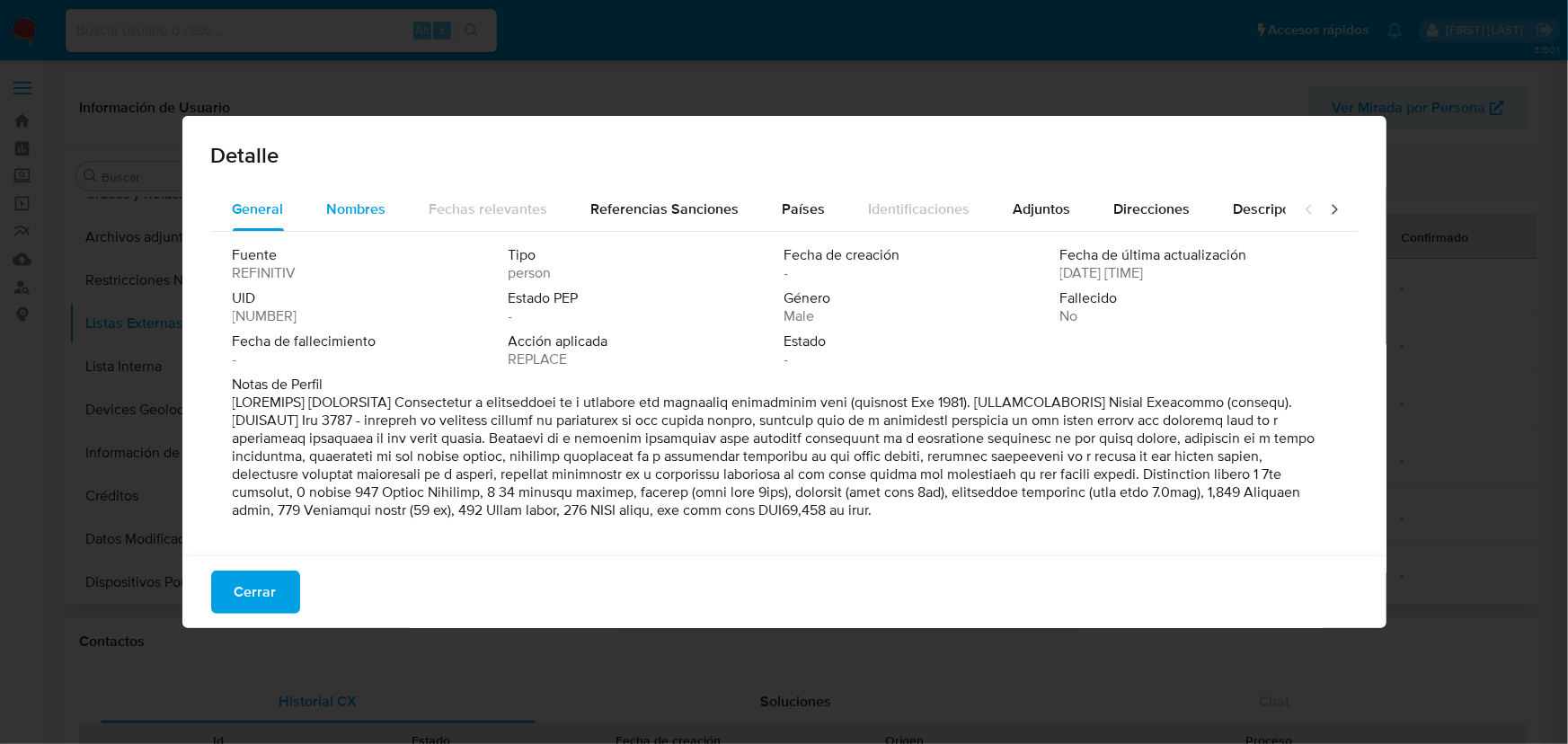click on "Nombres" at bounding box center (357, 209) 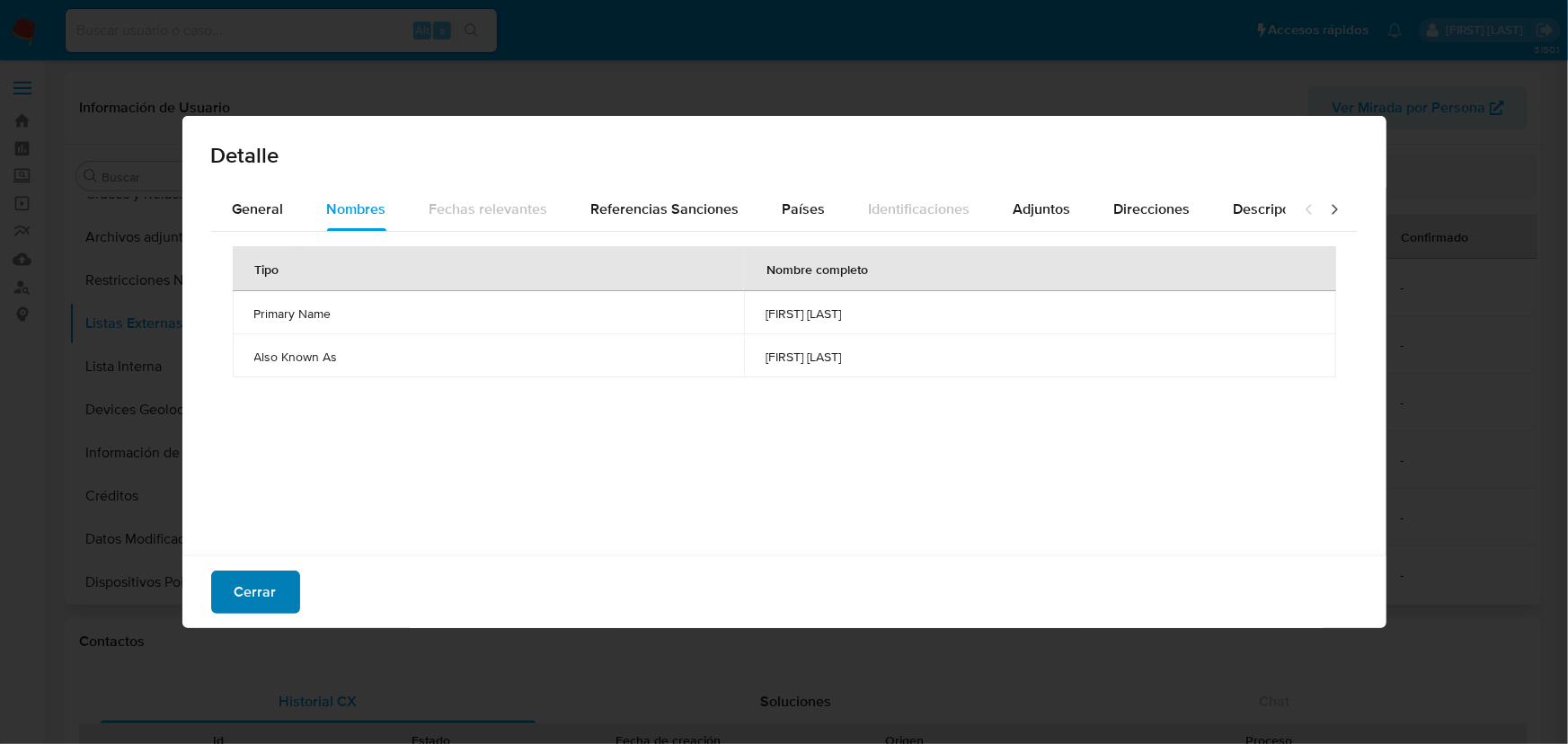 click on "Cerrar" at bounding box center (255, 592) 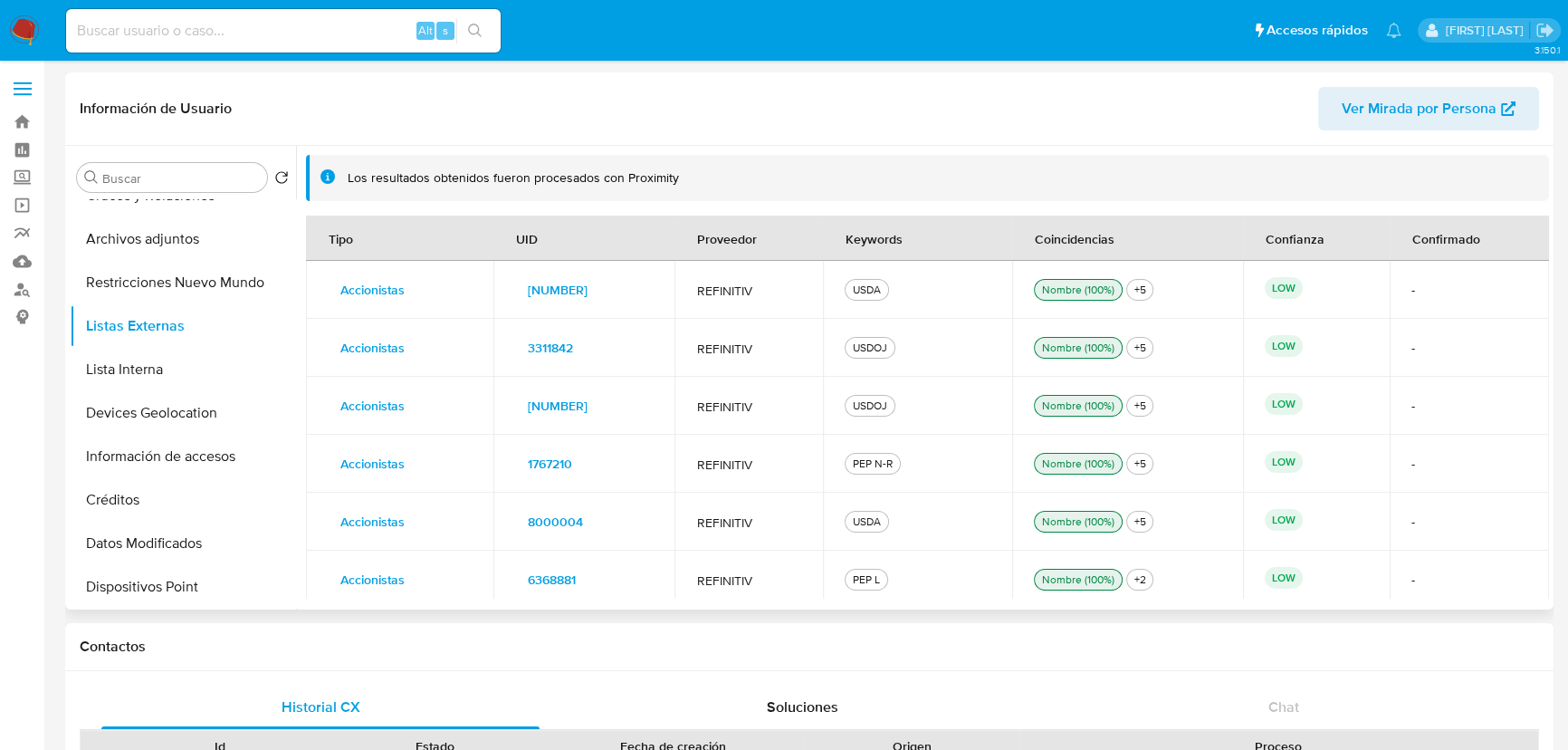 click on "3311842" at bounding box center (550, 348) 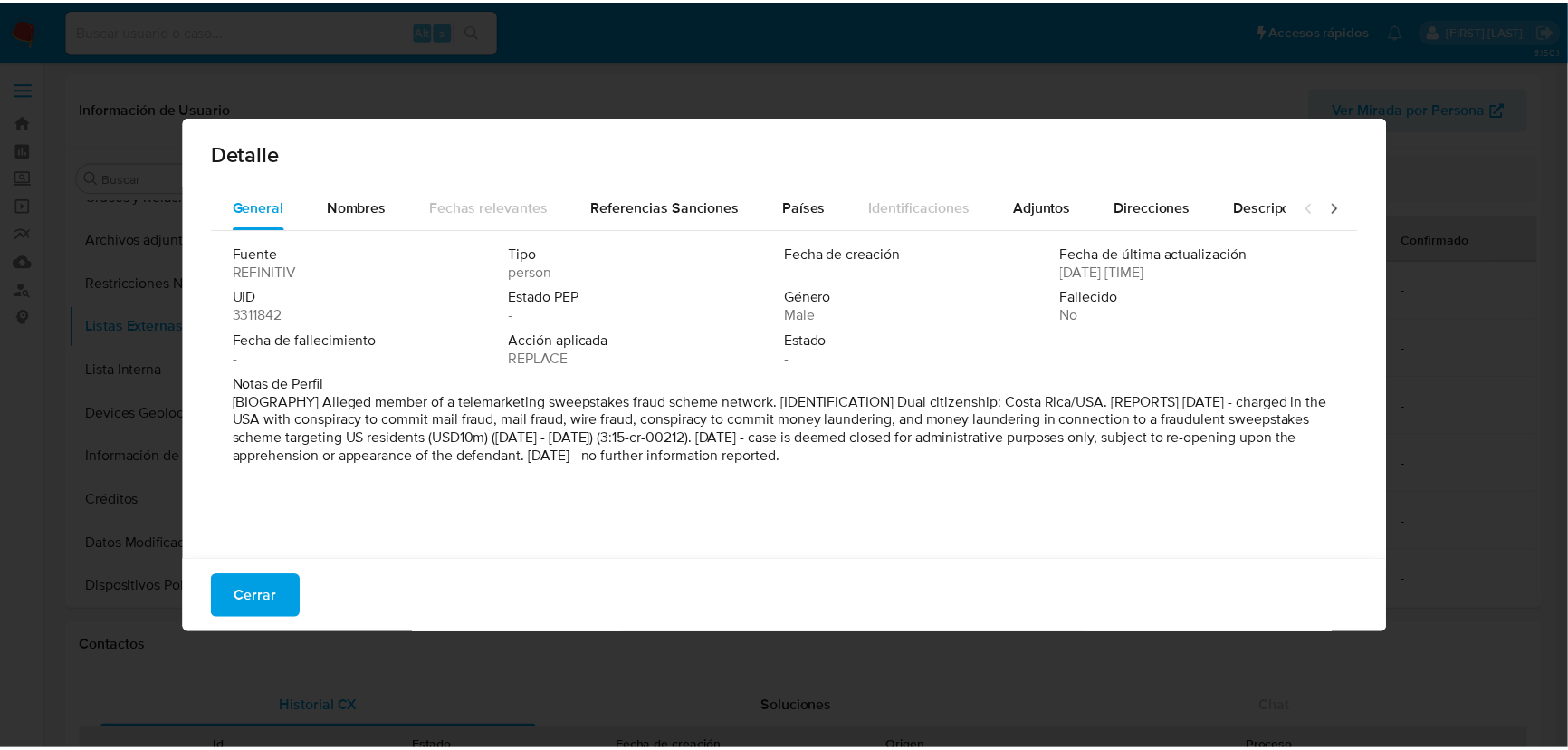 scroll, scrollTop: 5, scrollLeft: 0, axis: vertical 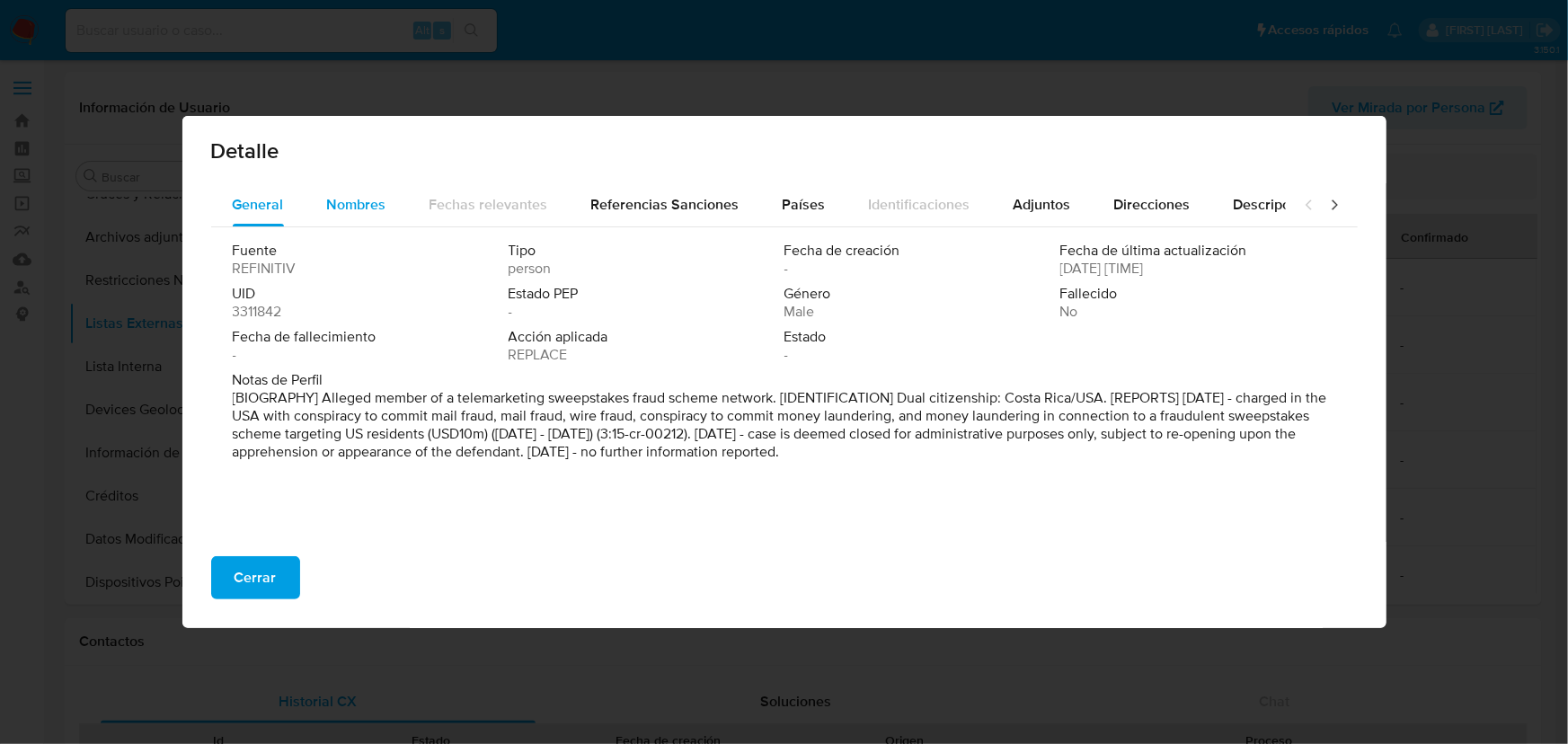 click on "Nombres" at bounding box center [357, 204] 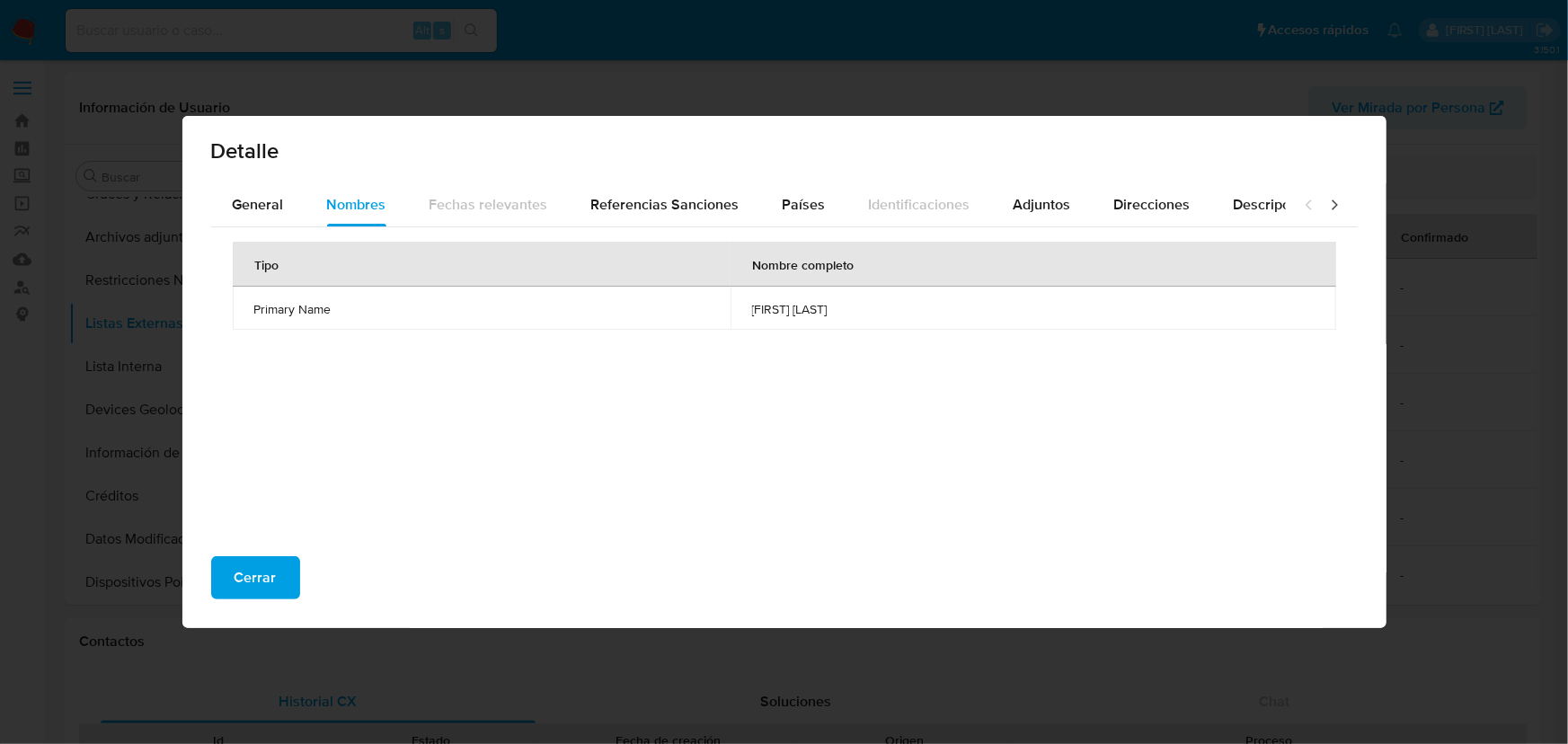 click on "Tipo Nombre completo Primary Name jonathan fernandez" at bounding box center [784, 385] 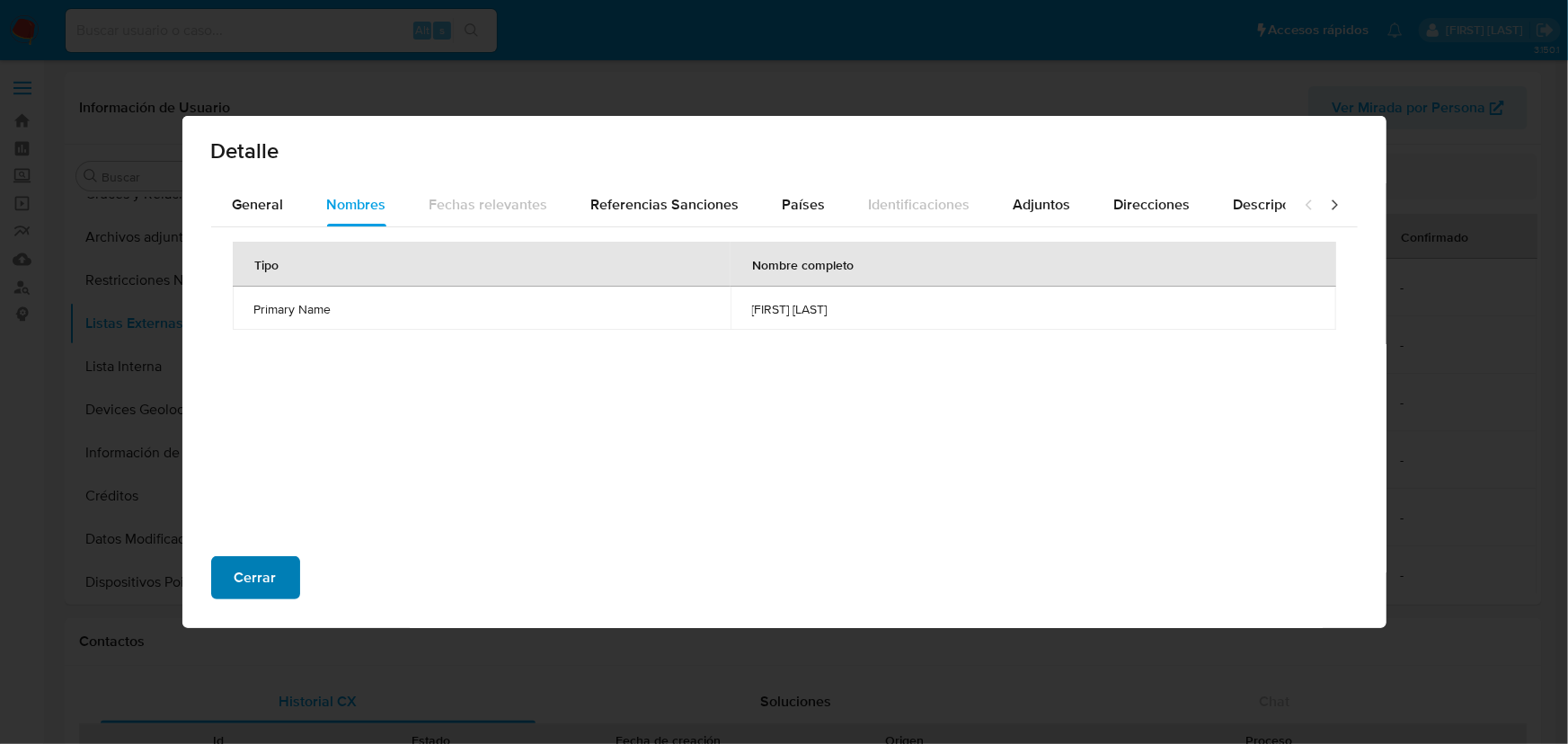 click on "Cerrar" at bounding box center [255, 578] 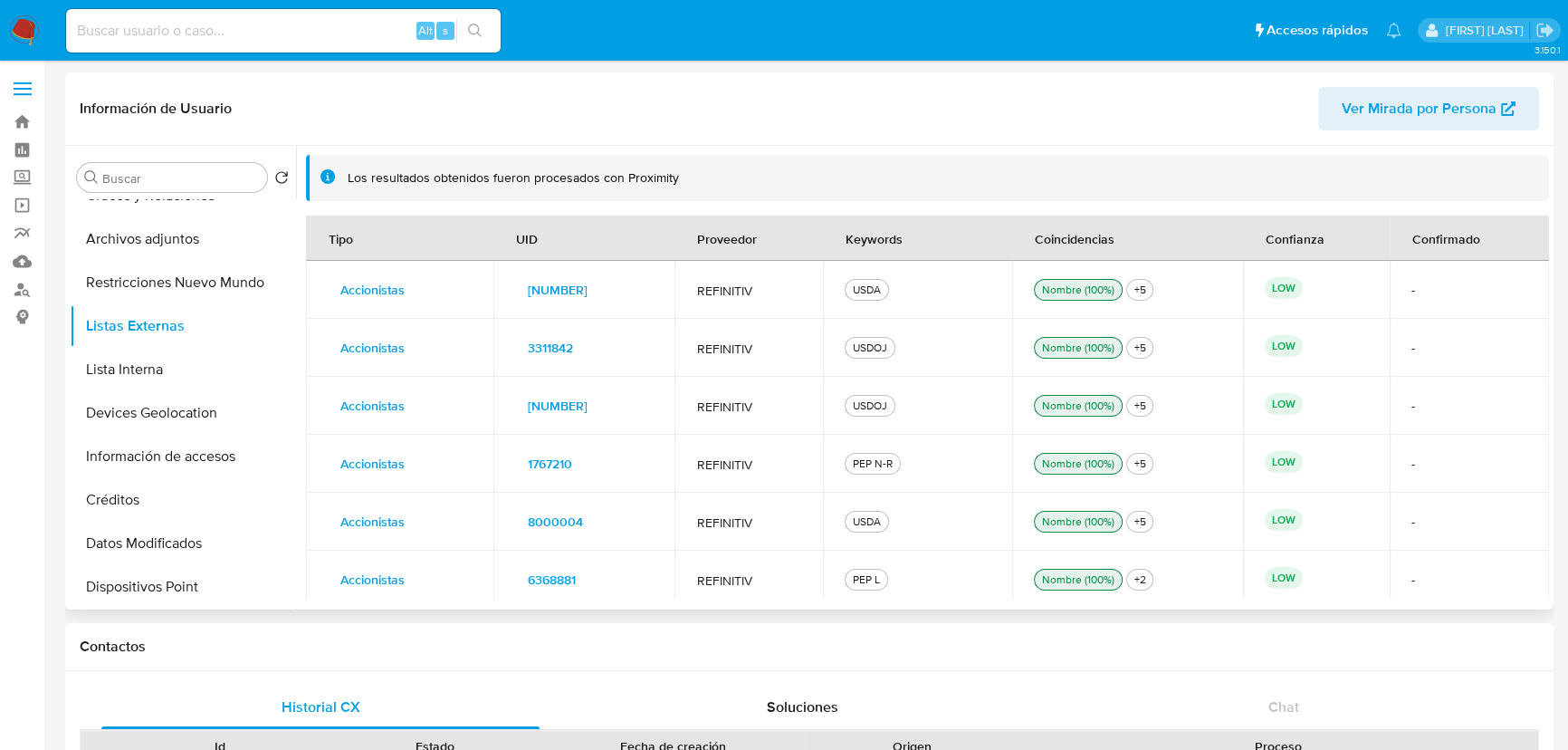 click on "2911815" at bounding box center (558, 406) 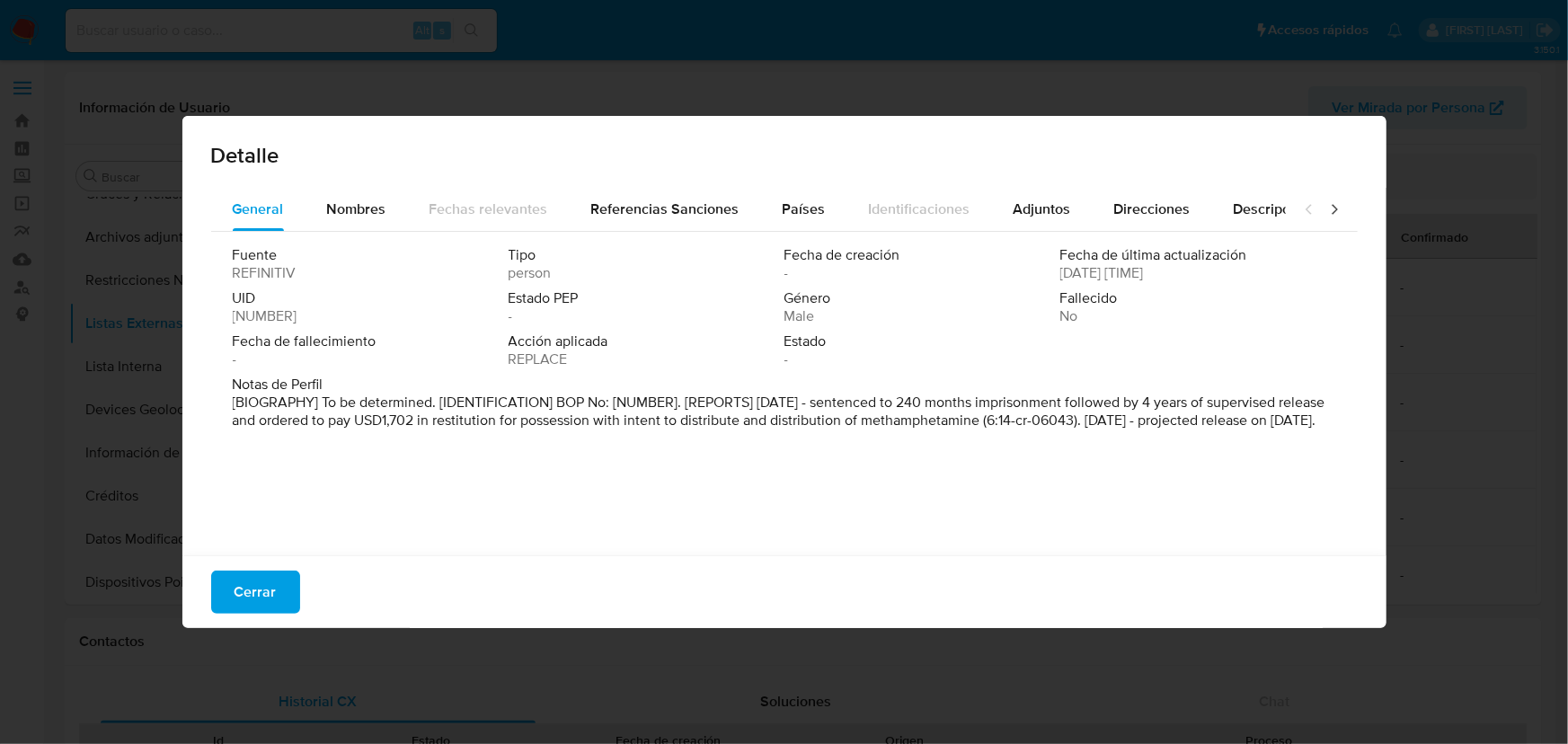 drag, startPoint x: 366, startPoint y: 203, endPoint x: 386, endPoint y: 492, distance: 289.69121 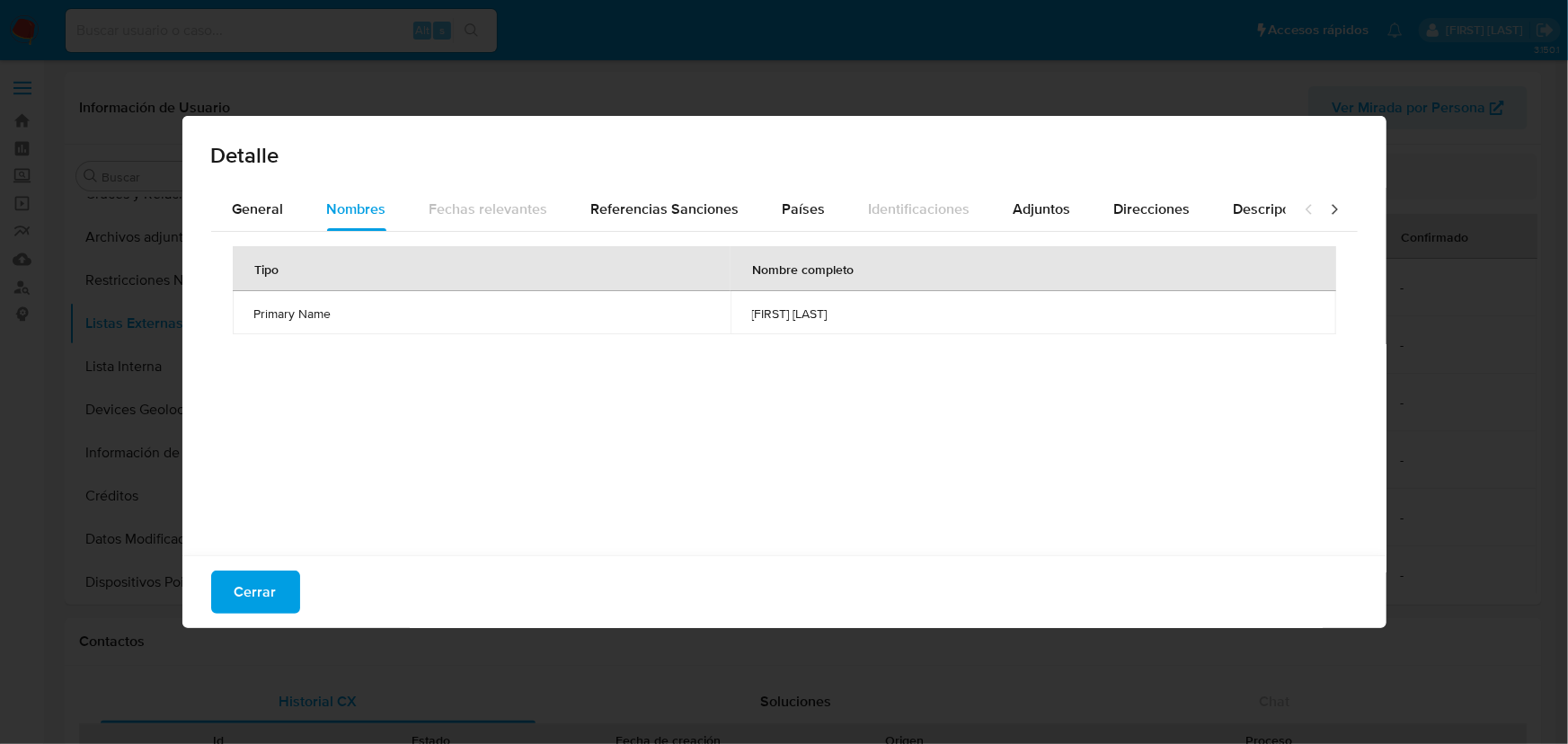 click on "Cerrar" at bounding box center [784, 591] 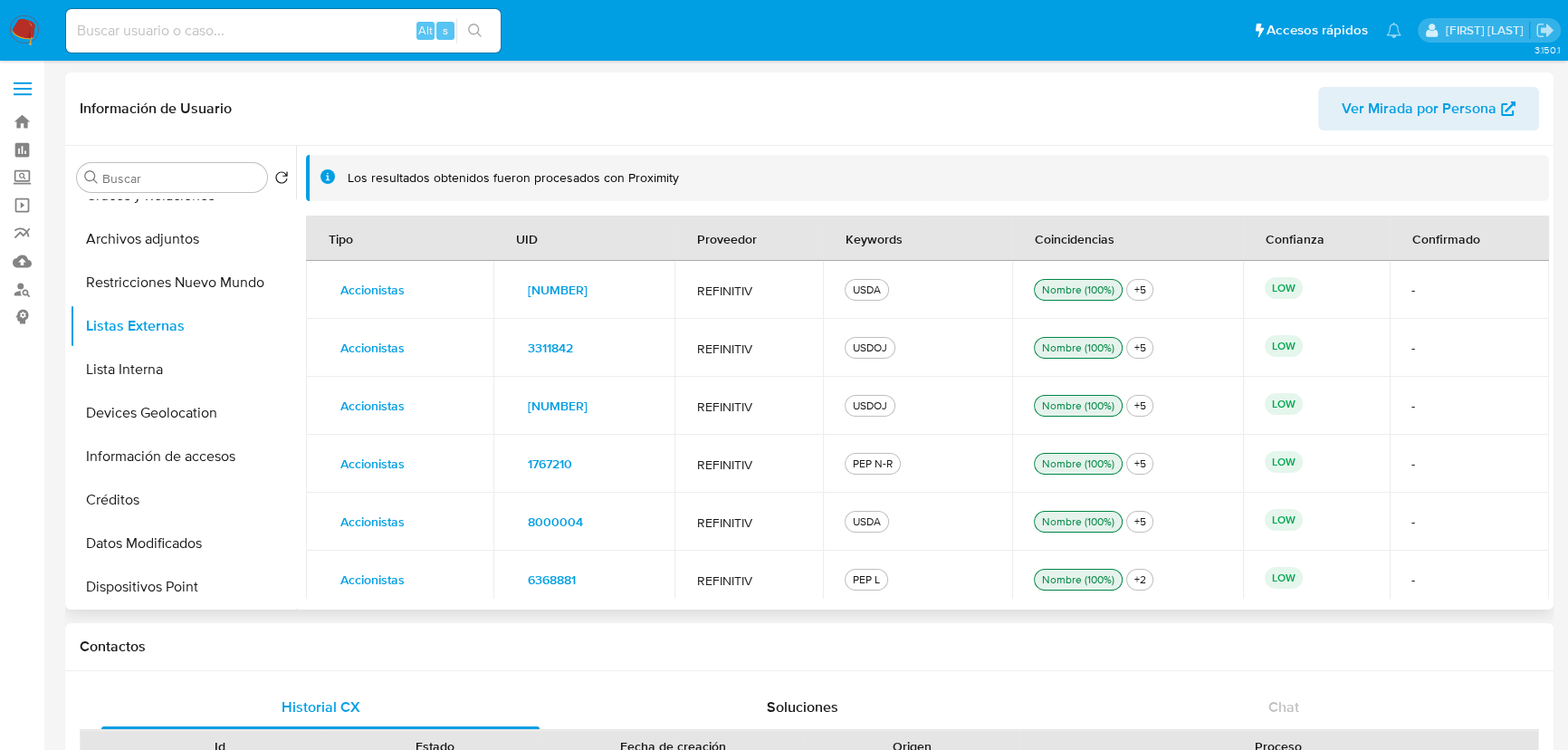 click on "2911815" at bounding box center [558, 406] 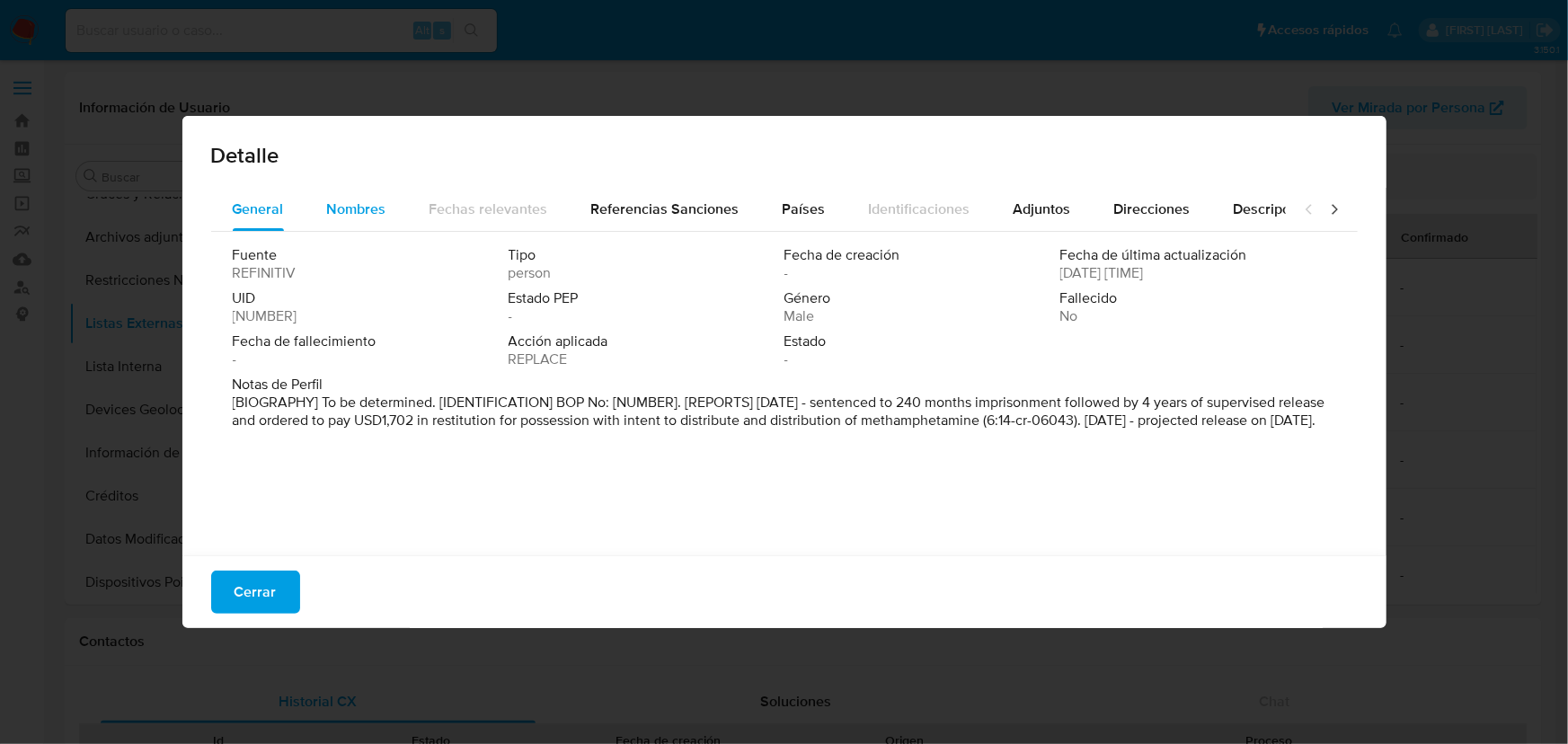click on "Nombres" at bounding box center (357, 208) 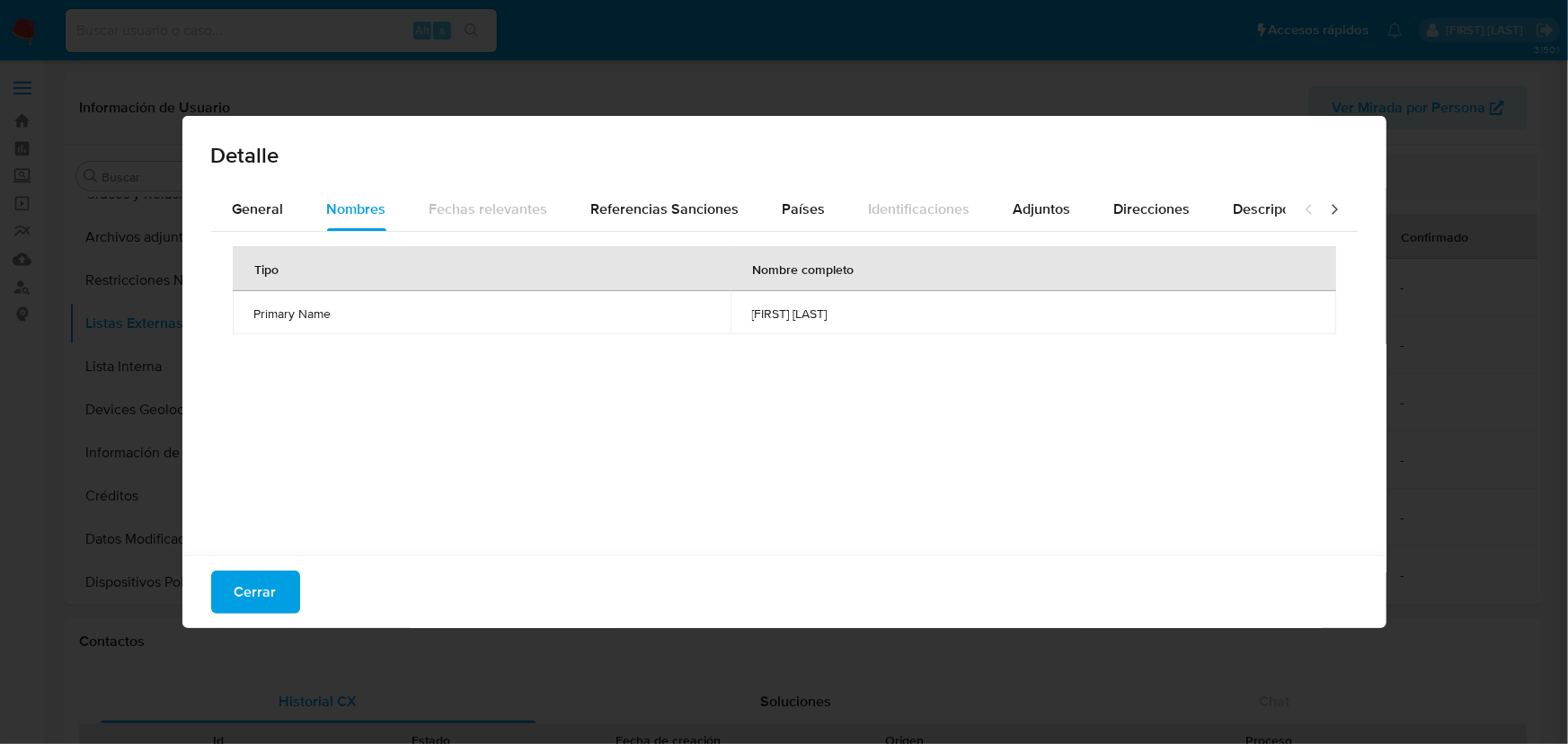 click on "General Nombres Fechas relevantes Referencias Sanciones Países Identificaciones Adjuntos Direcciones Descripciones Asociaciones Roles de PEP Ocupaciones Lugares de nacimiento   Tipo Nombre completo Primary Name jonathan fernandes" at bounding box center (784, 374) 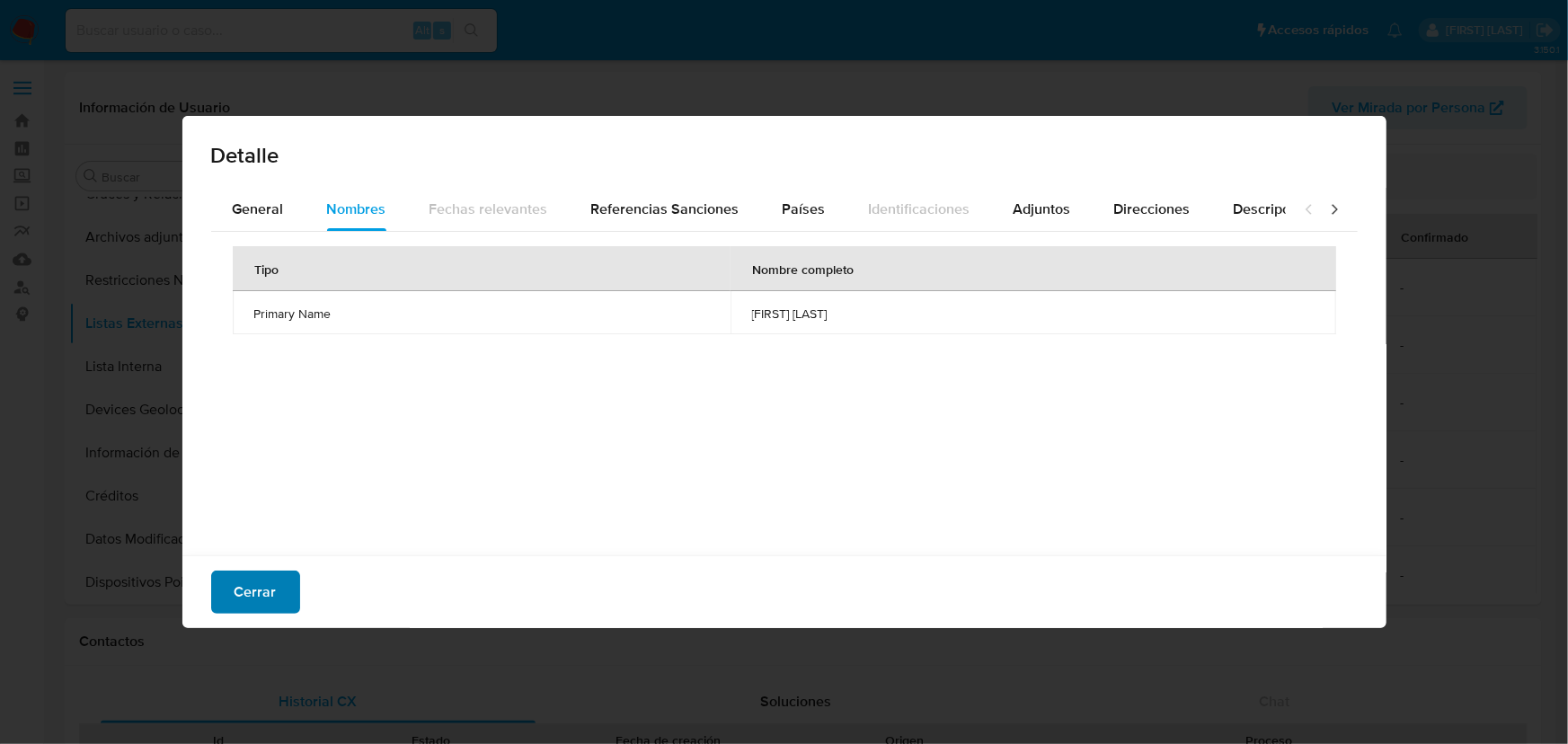 drag, startPoint x: 256, startPoint y: 591, endPoint x: 279, endPoint y: 578, distance: 26.41969 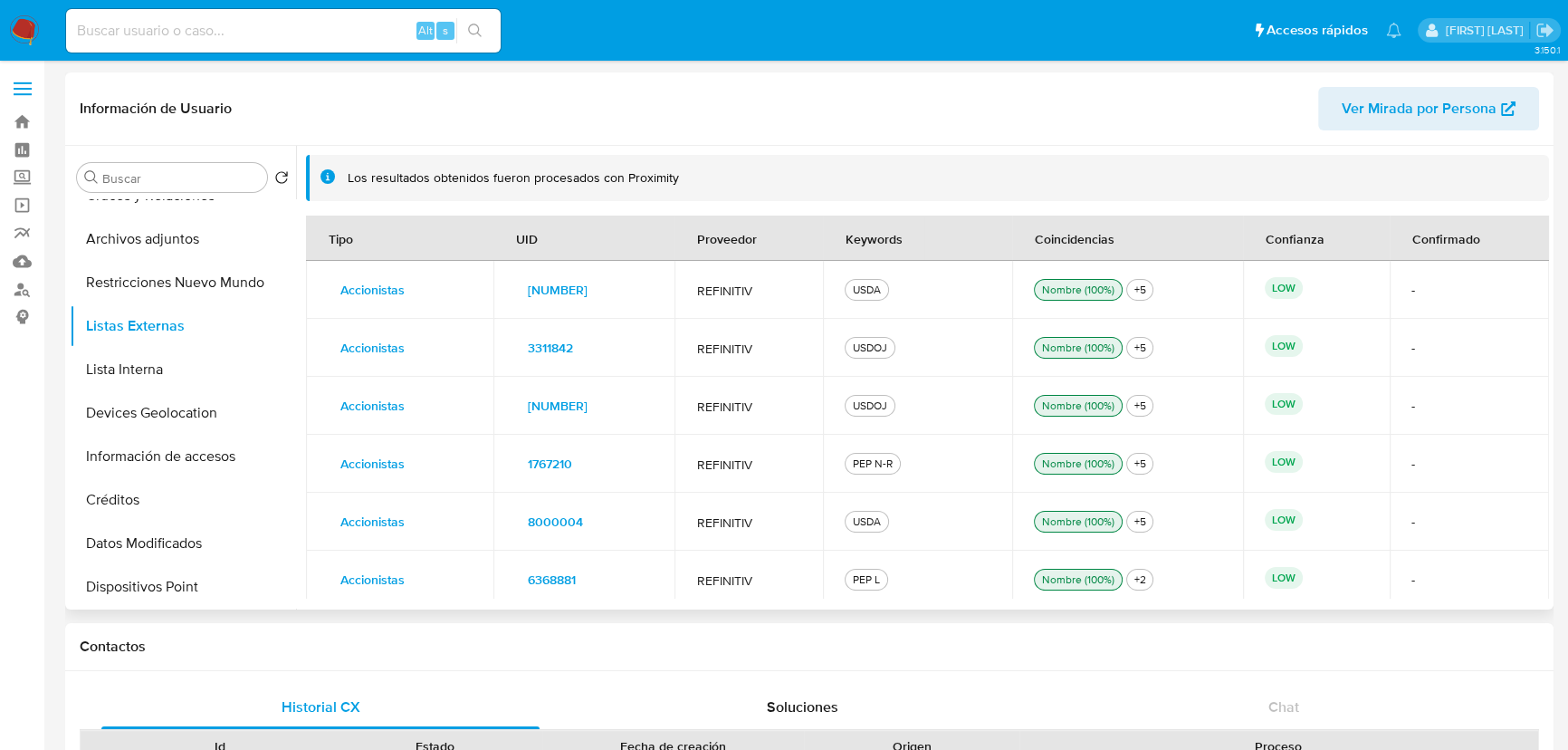 click on "1767210" at bounding box center (550, 464) 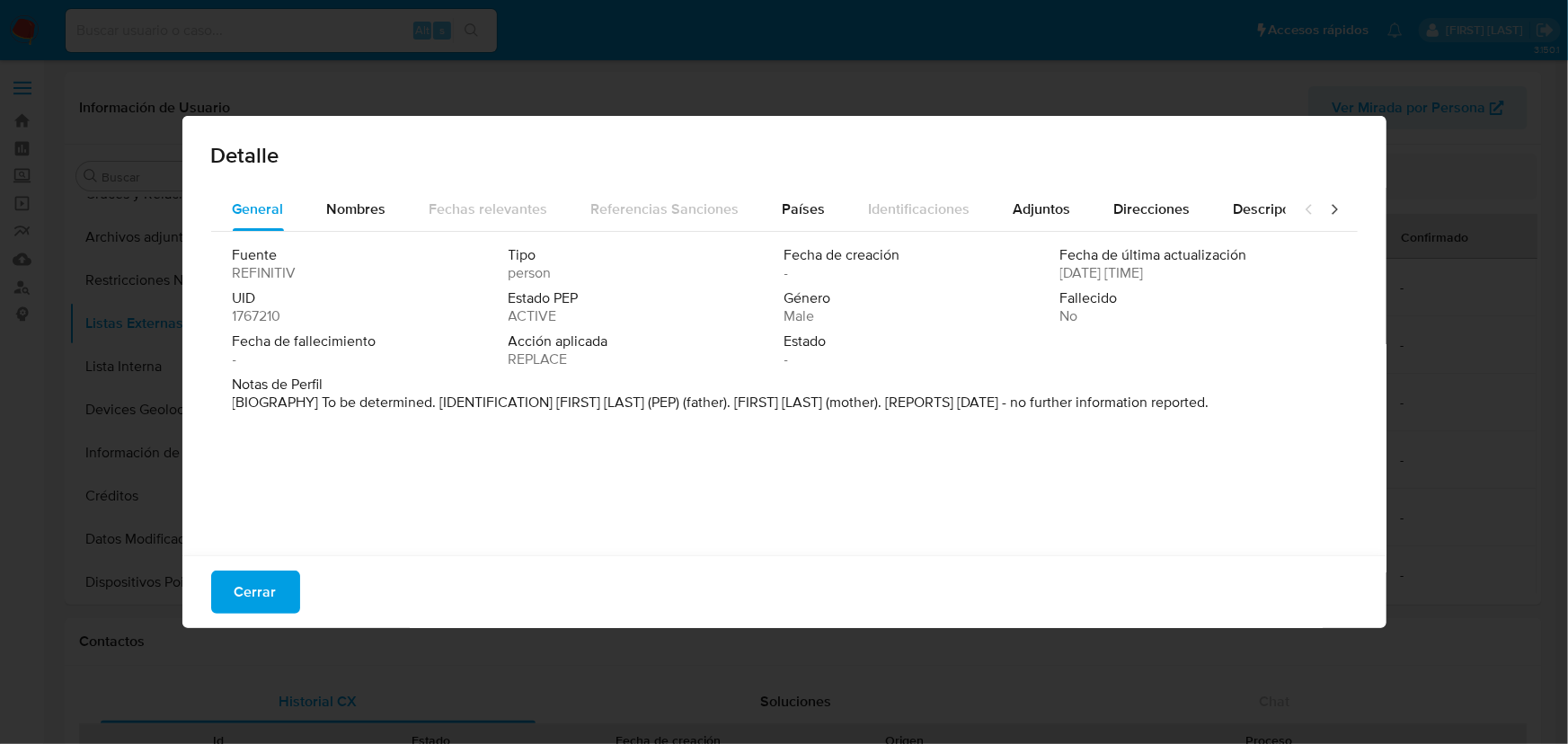 drag, startPoint x: 362, startPoint y: 174, endPoint x: 360, endPoint y: 186, distance: 12.165525 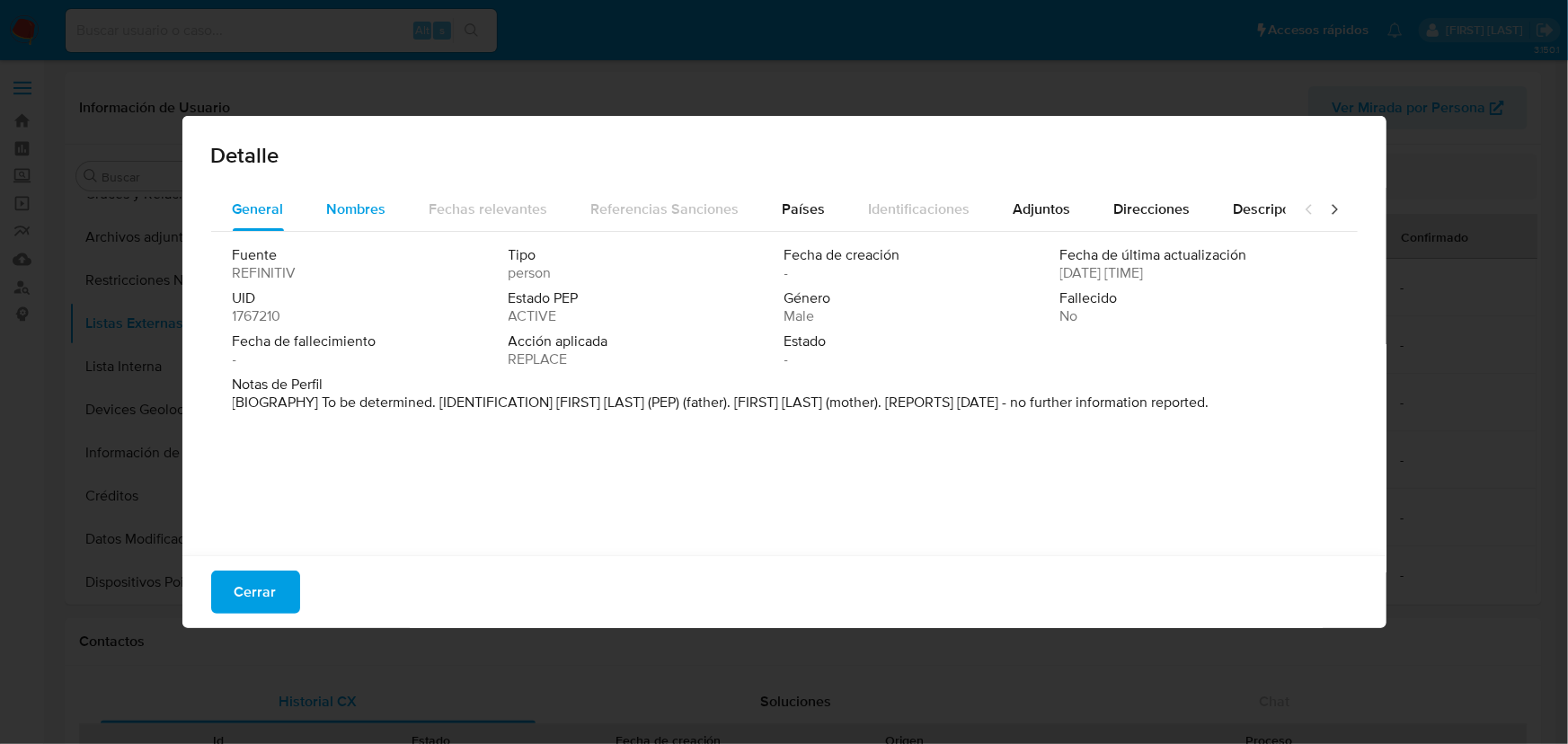 click on "Nombres" at bounding box center (357, 208) 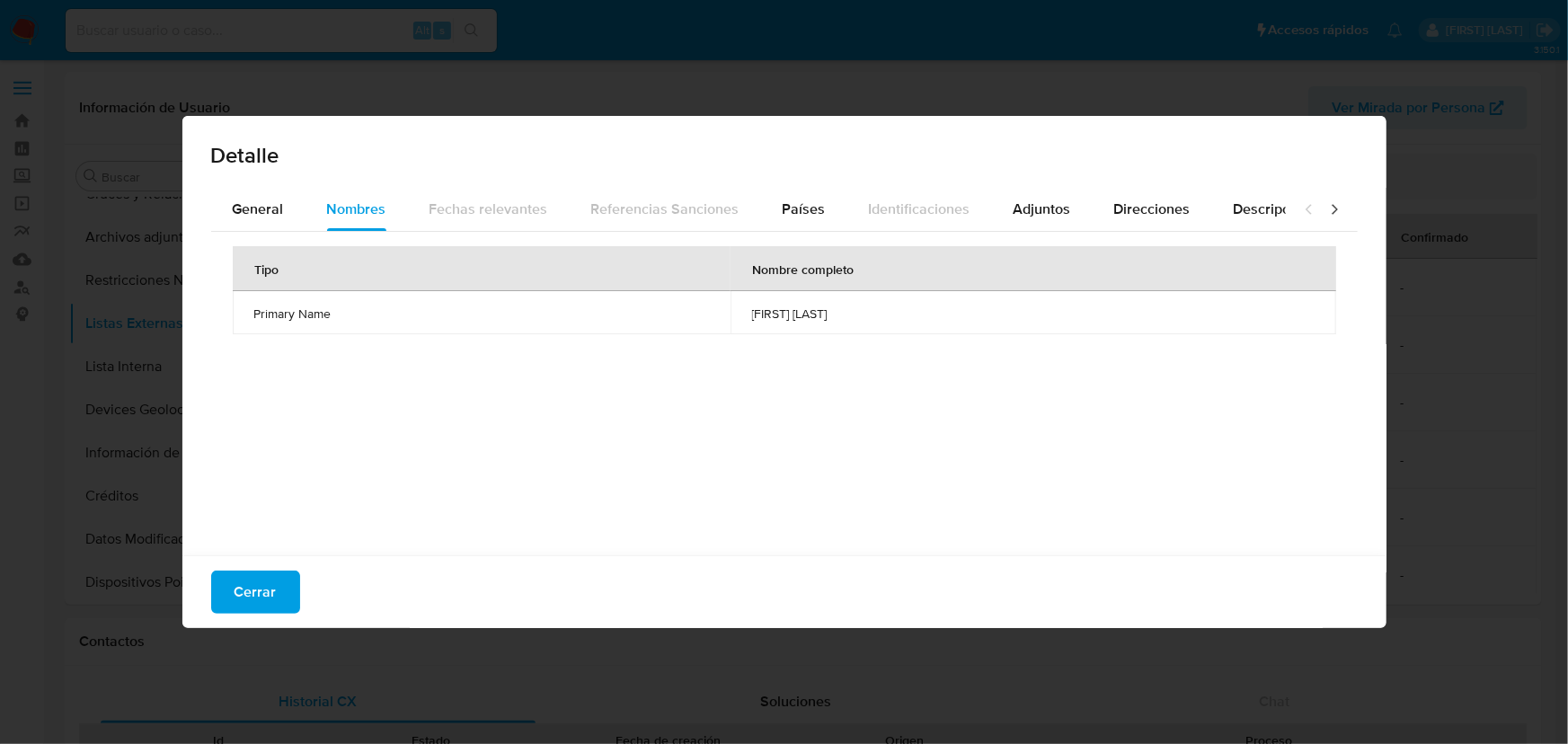 drag, startPoint x: 270, startPoint y: 582, endPoint x: 532, endPoint y: 581, distance: 262.0019 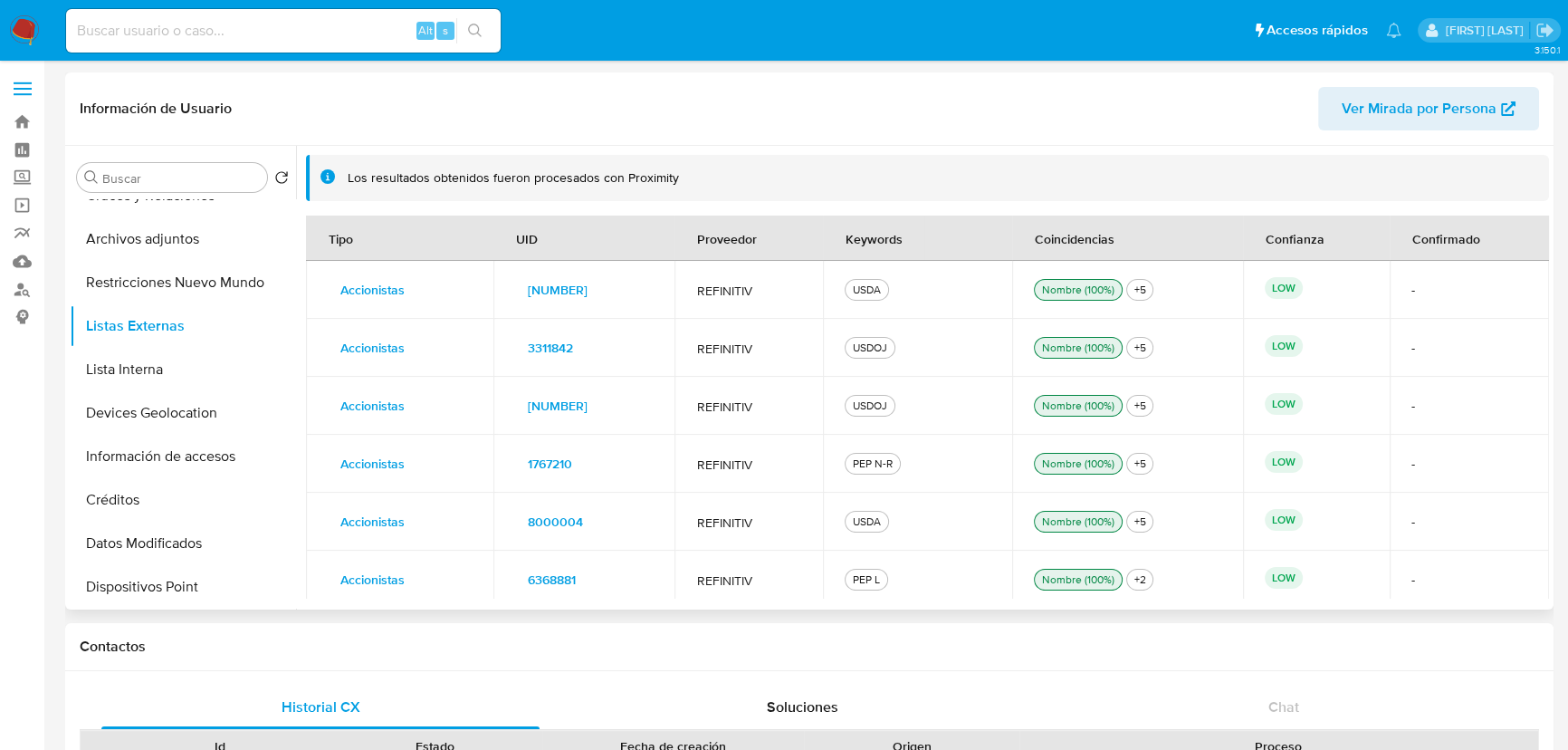 click on "8000004" at bounding box center [555, 522] 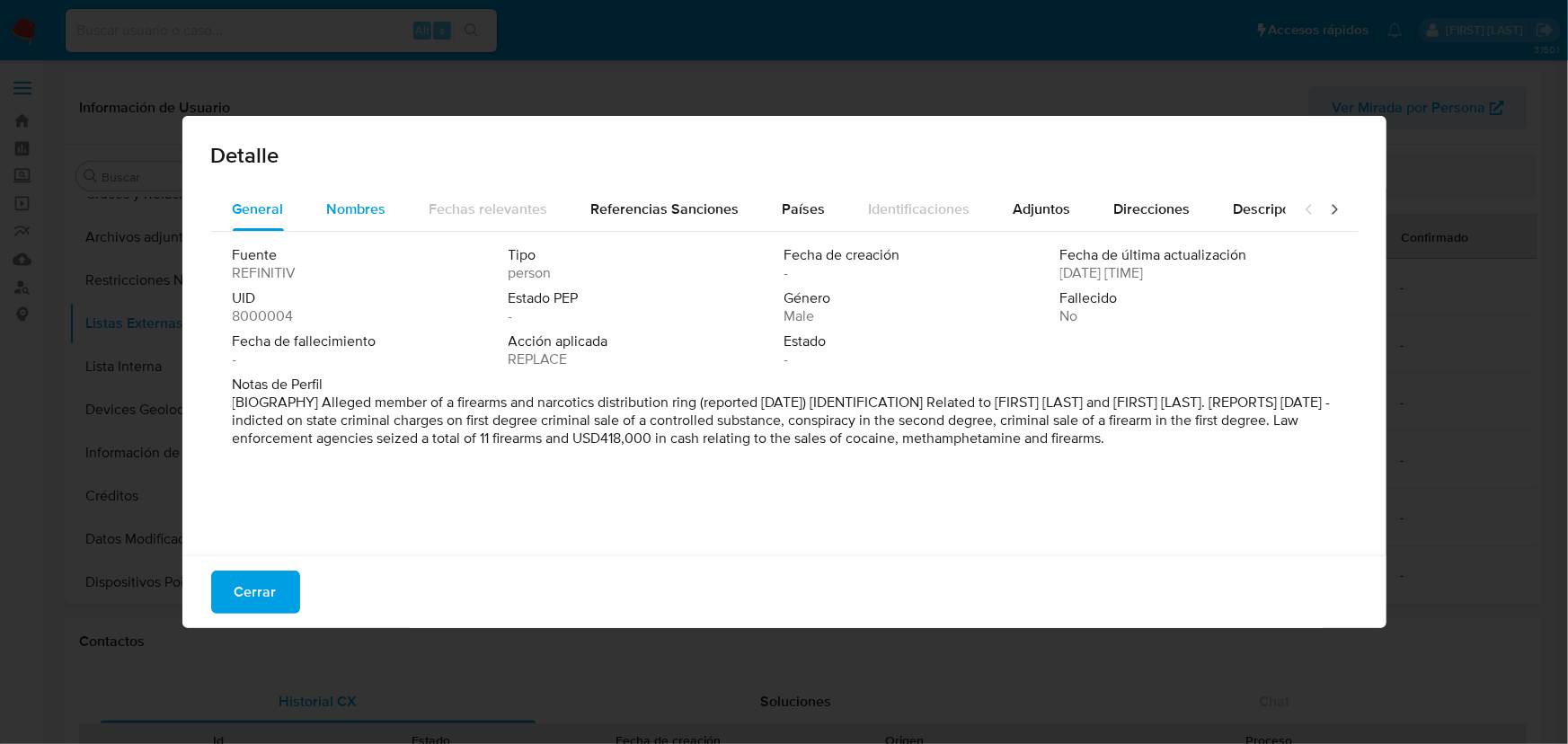 click on "Nombres" at bounding box center [357, 208] 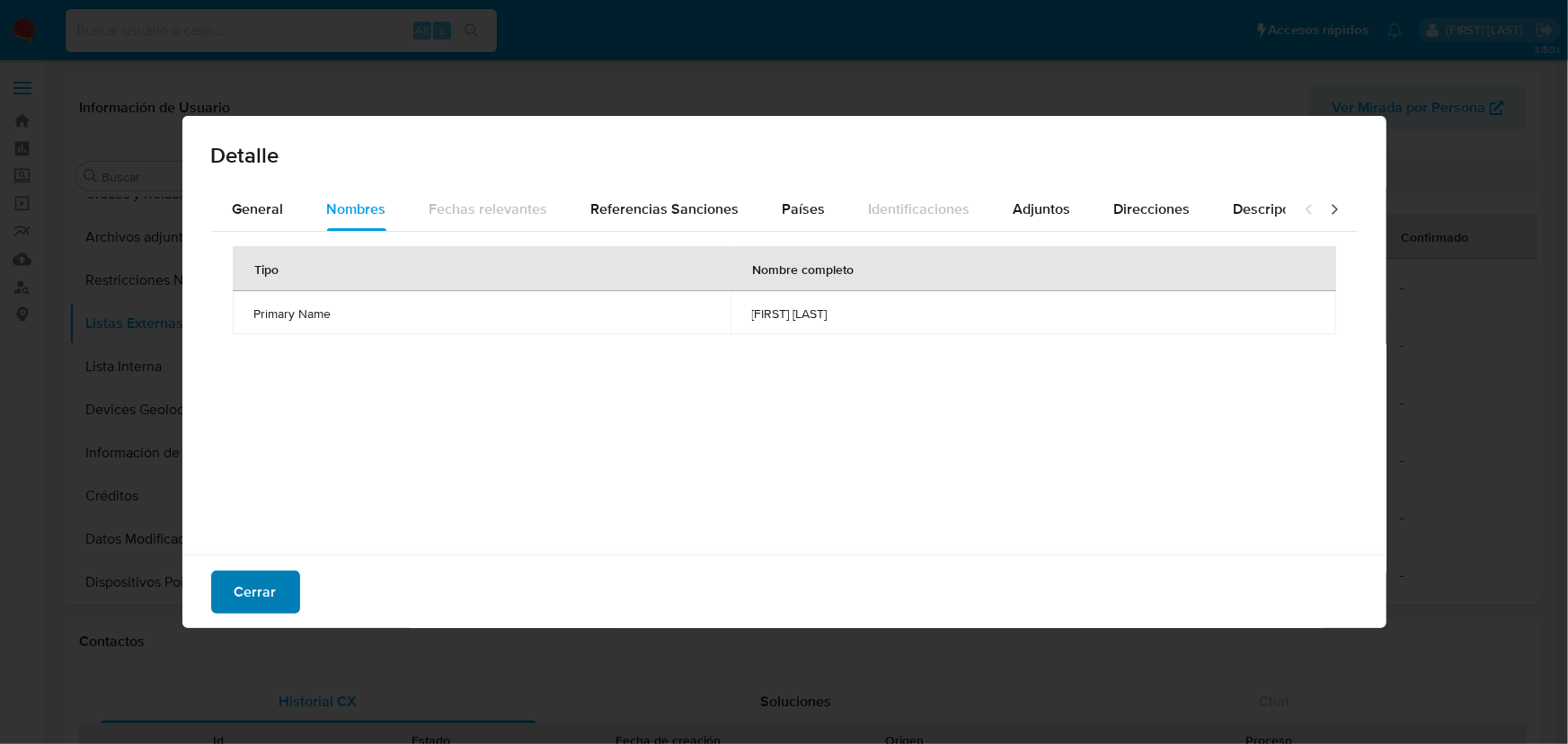 click on "Cerrar" at bounding box center (255, 592) 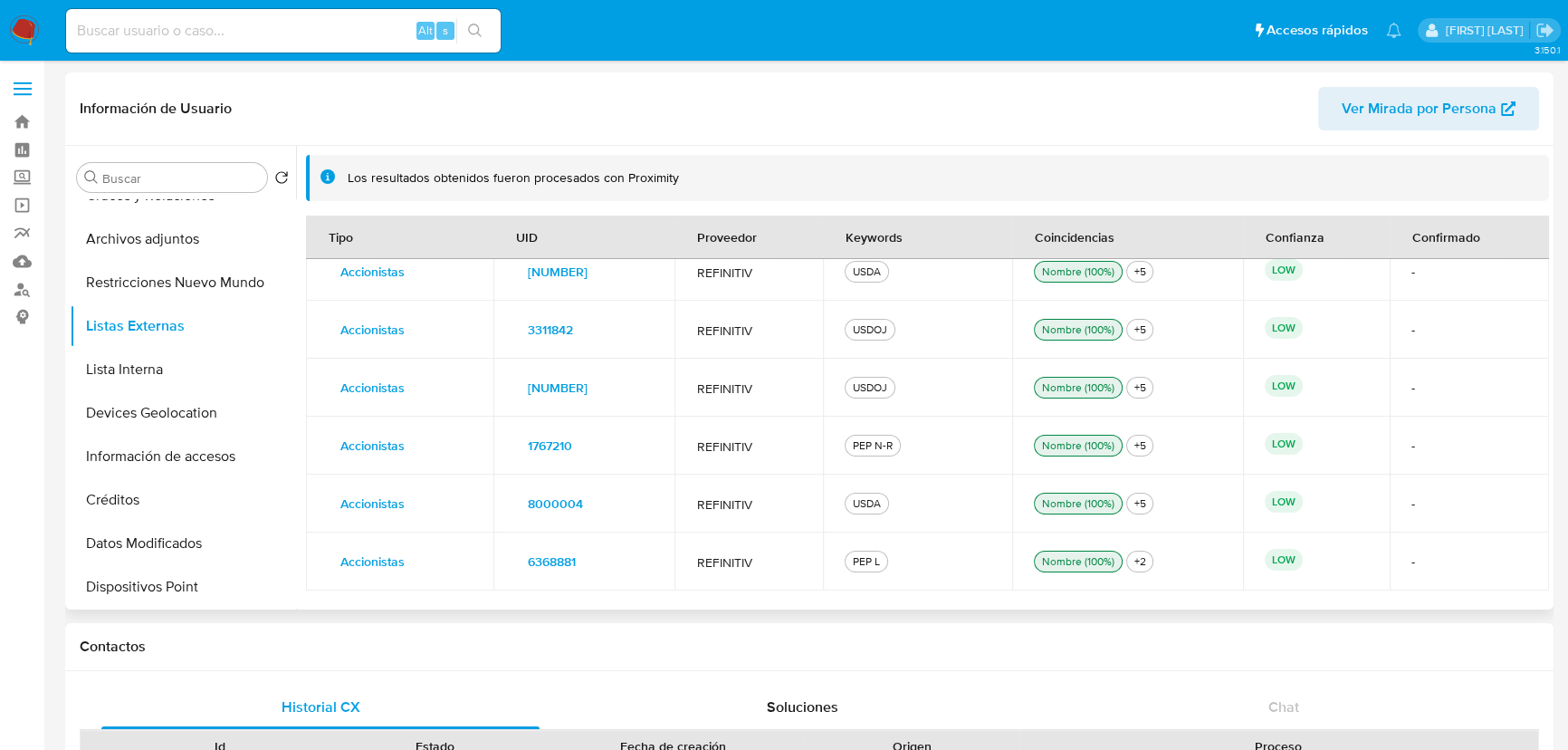 scroll, scrollTop: 24, scrollLeft: 0, axis: vertical 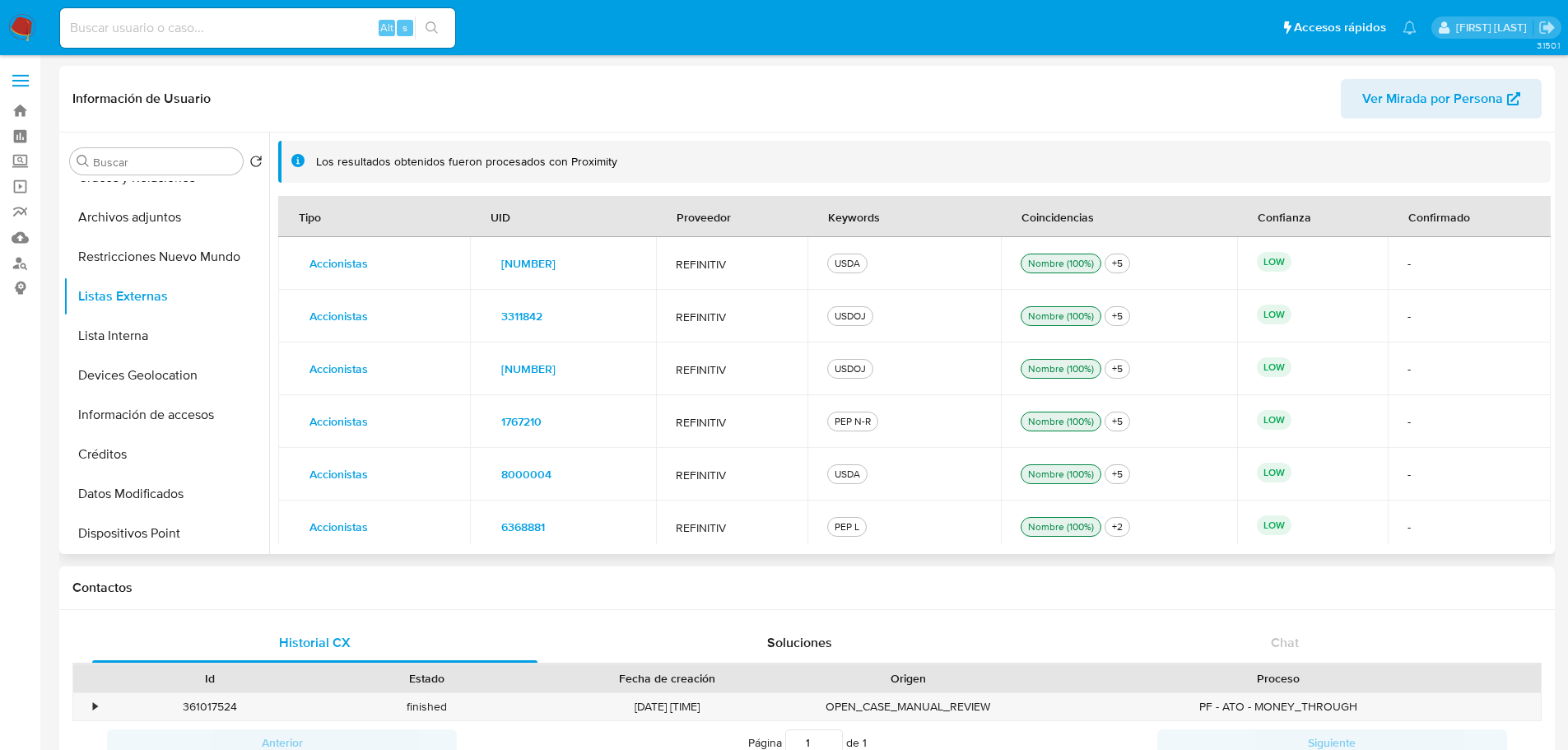 click on "7527947" at bounding box center (528, 263) 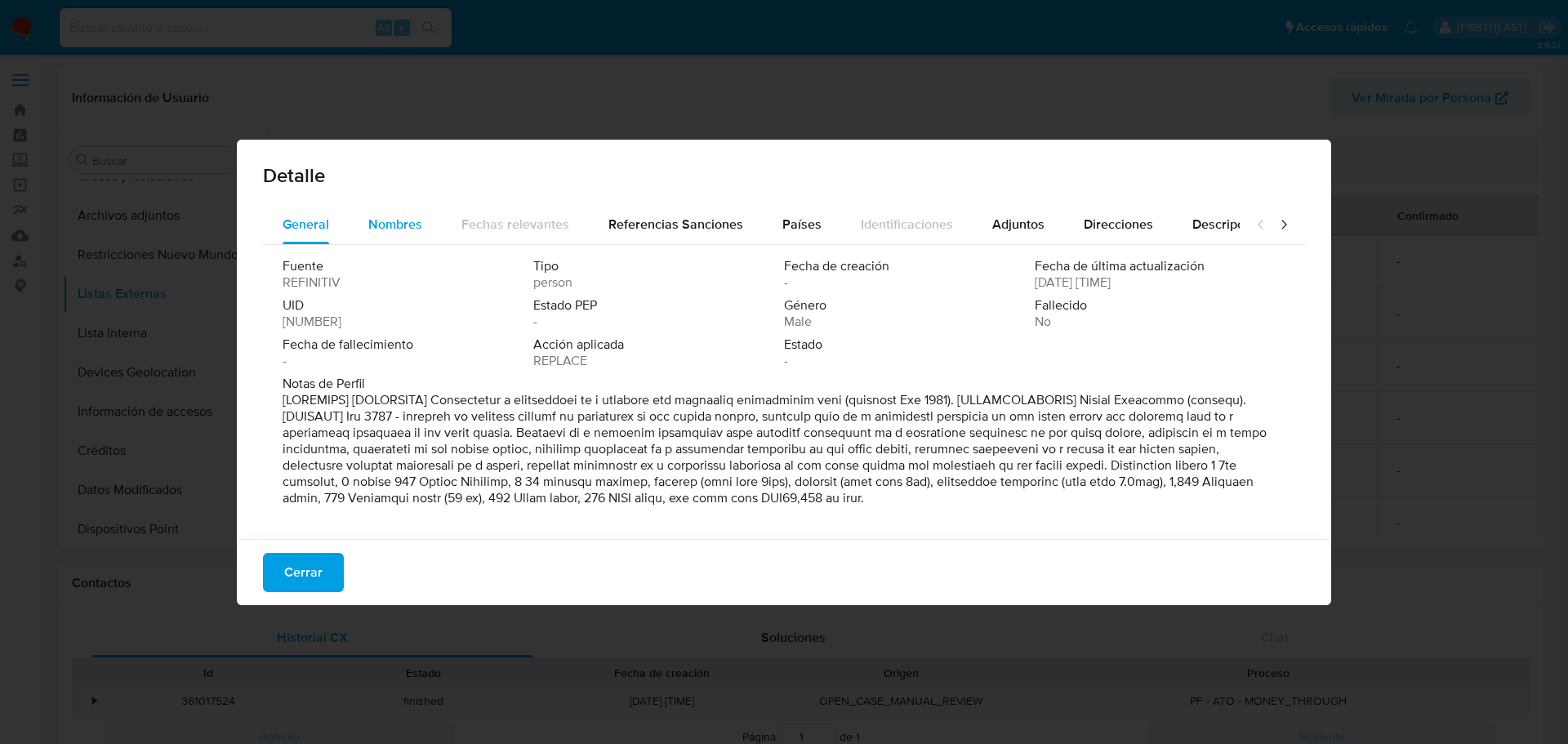 click on "Nombres" at bounding box center (395, 224) 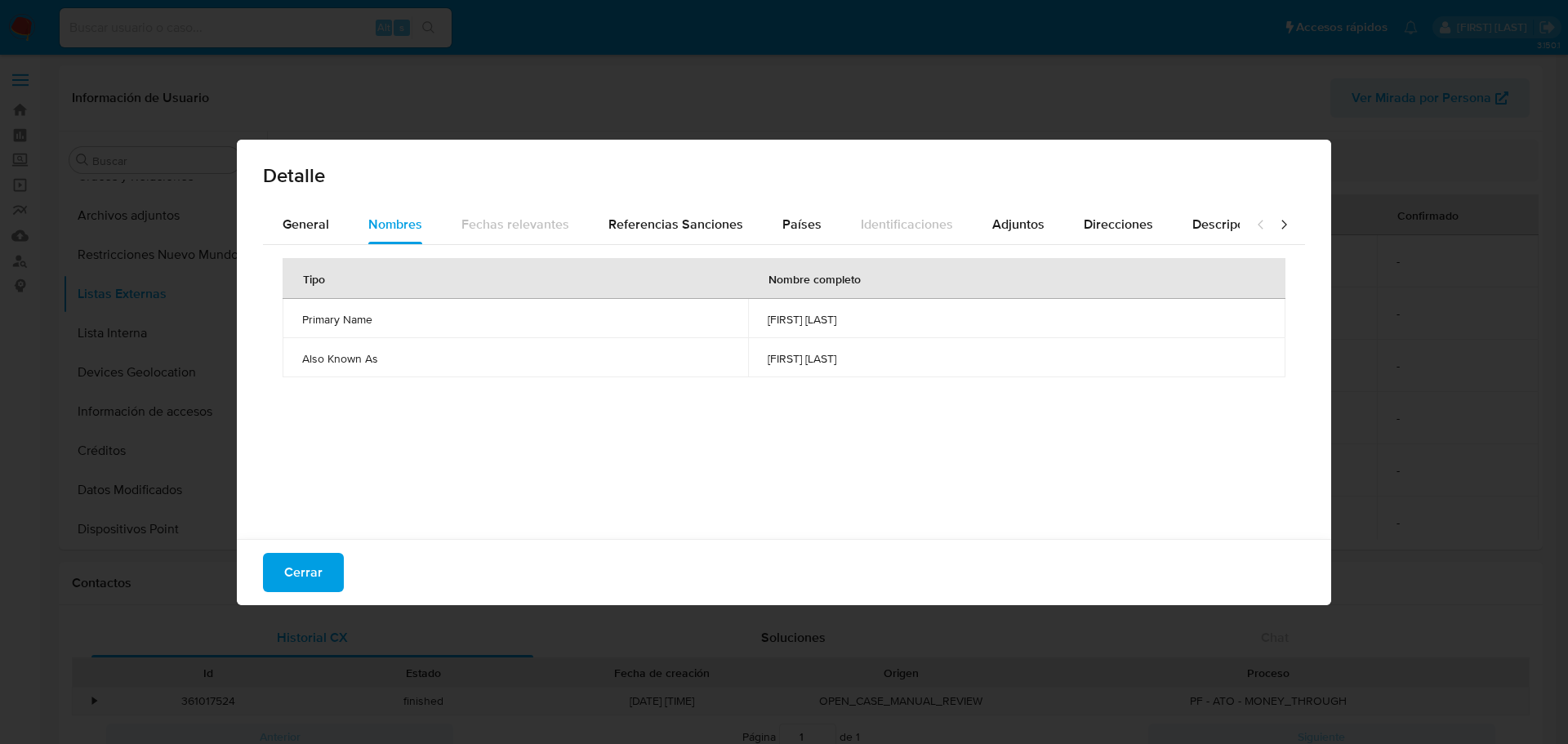 drag, startPoint x: 318, startPoint y: 569, endPoint x: 241, endPoint y: 372, distance: 211.51359 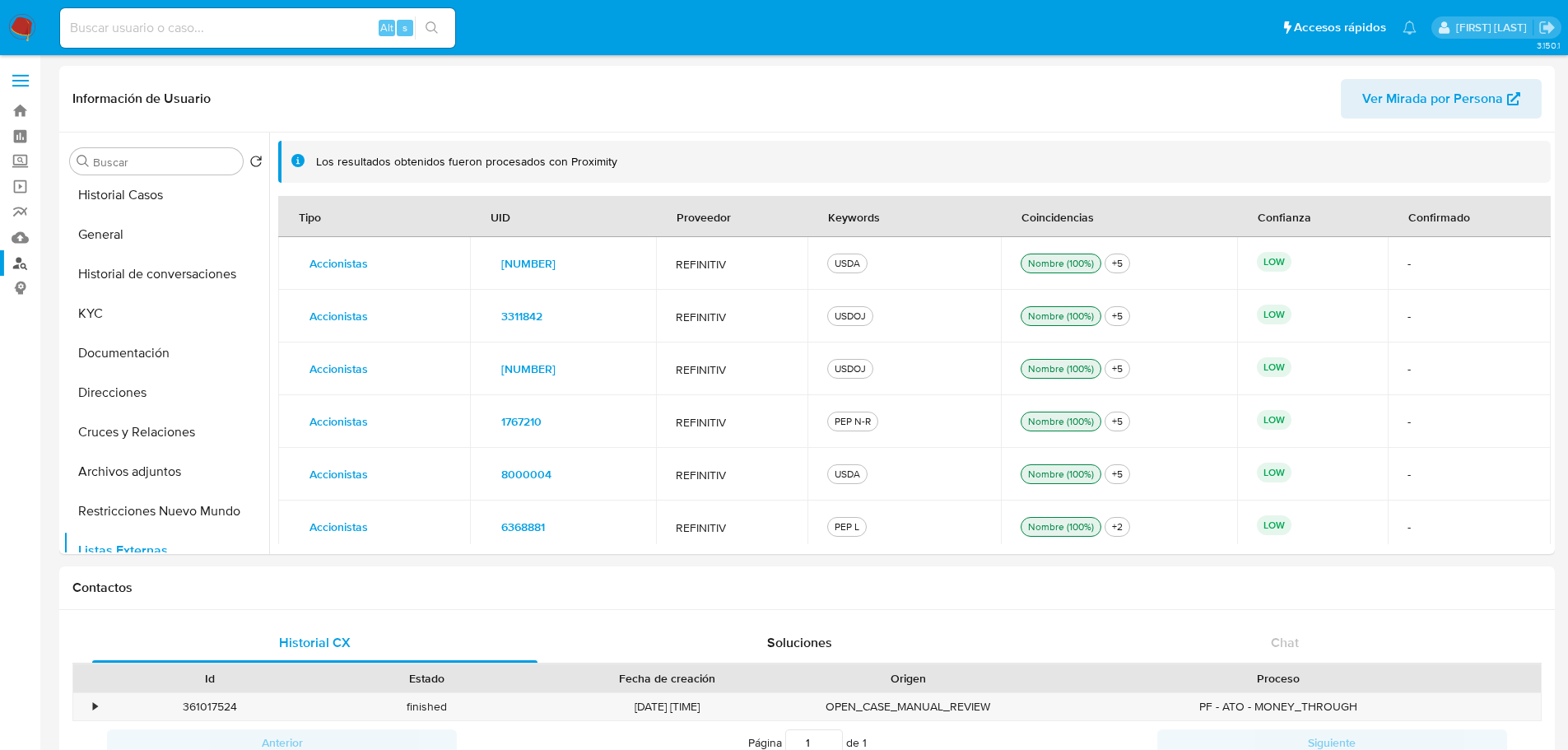 scroll, scrollTop: 0, scrollLeft: 0, axis: both 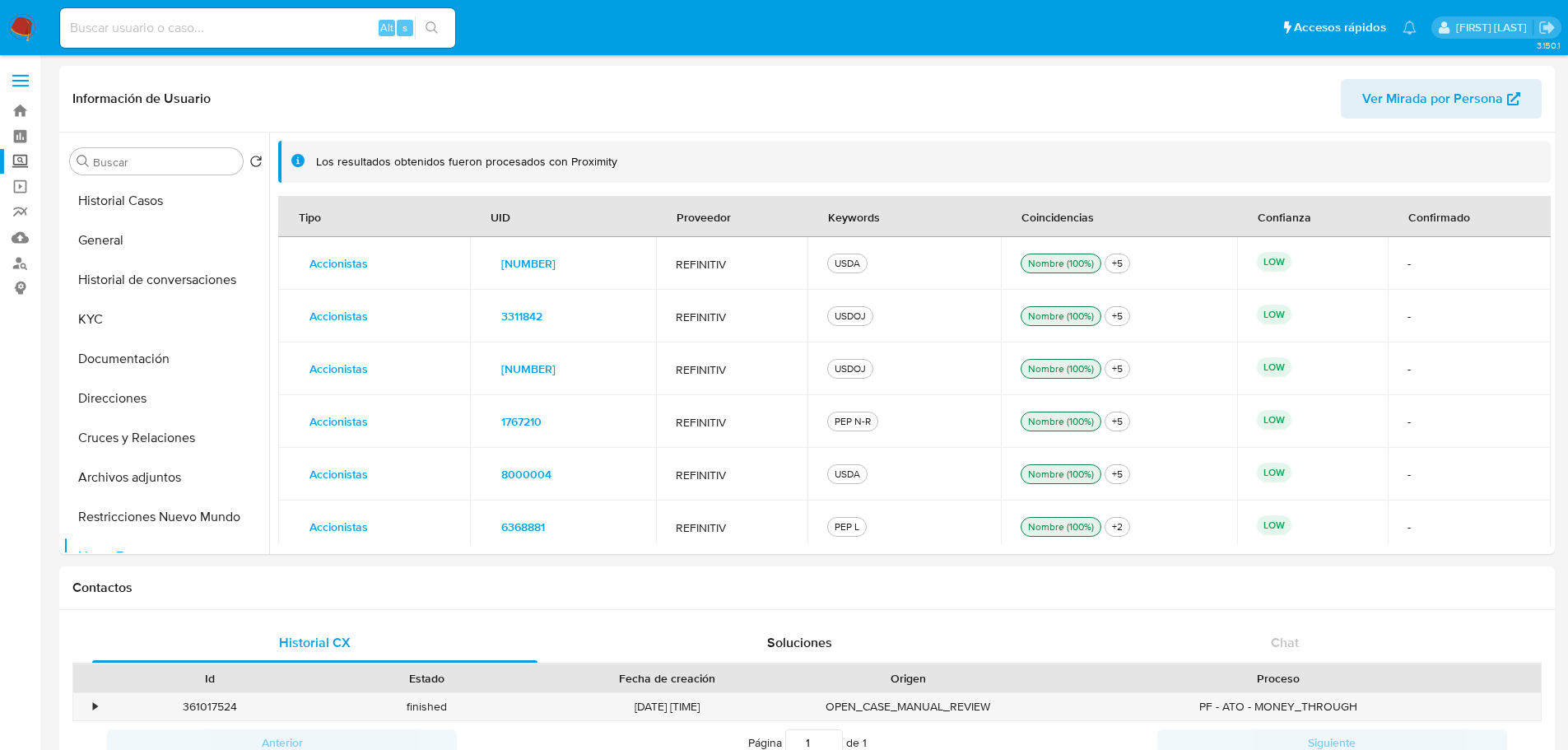click on "Screening" at bounding box center (98, 161) 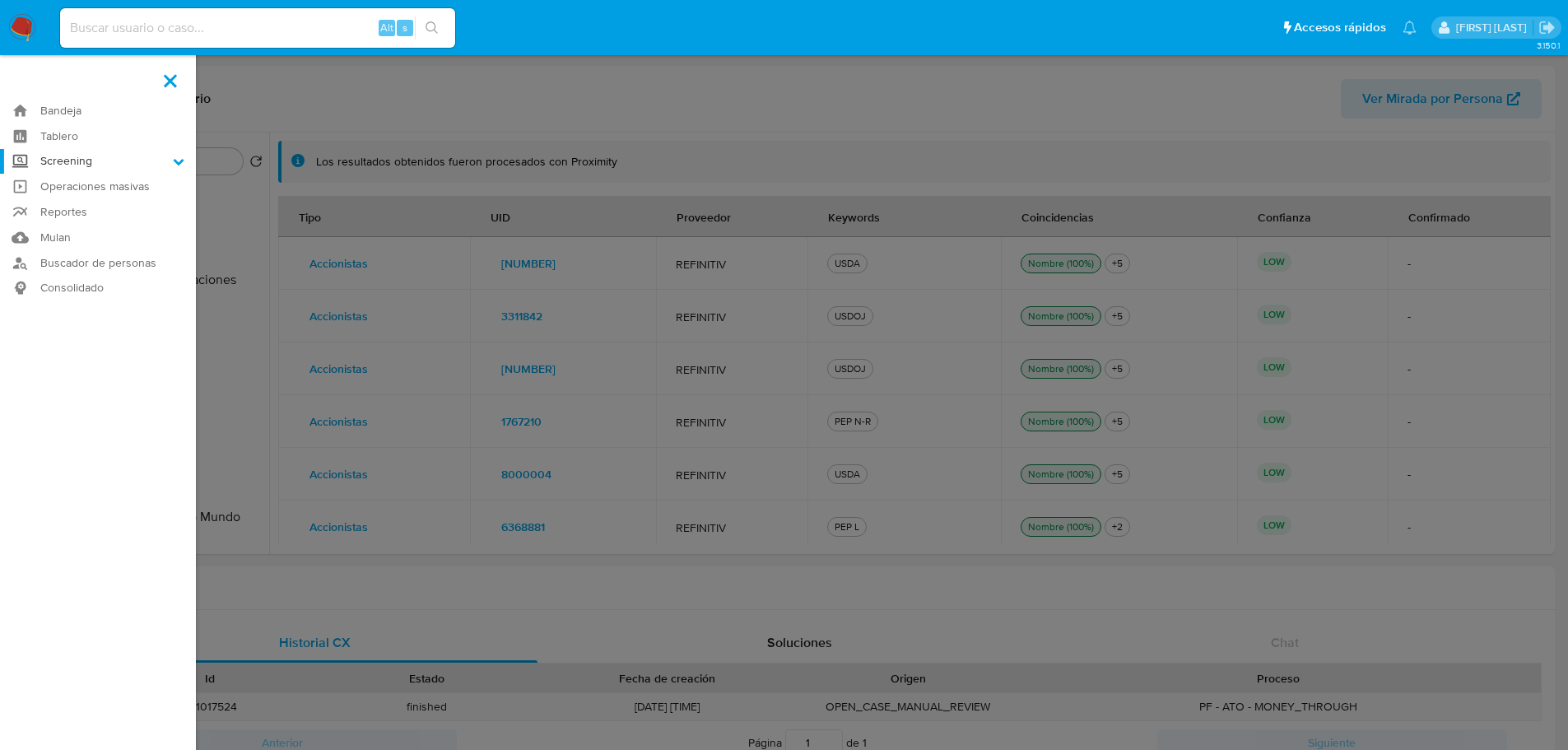 click on "Screening" at bounding box center (0, 0) 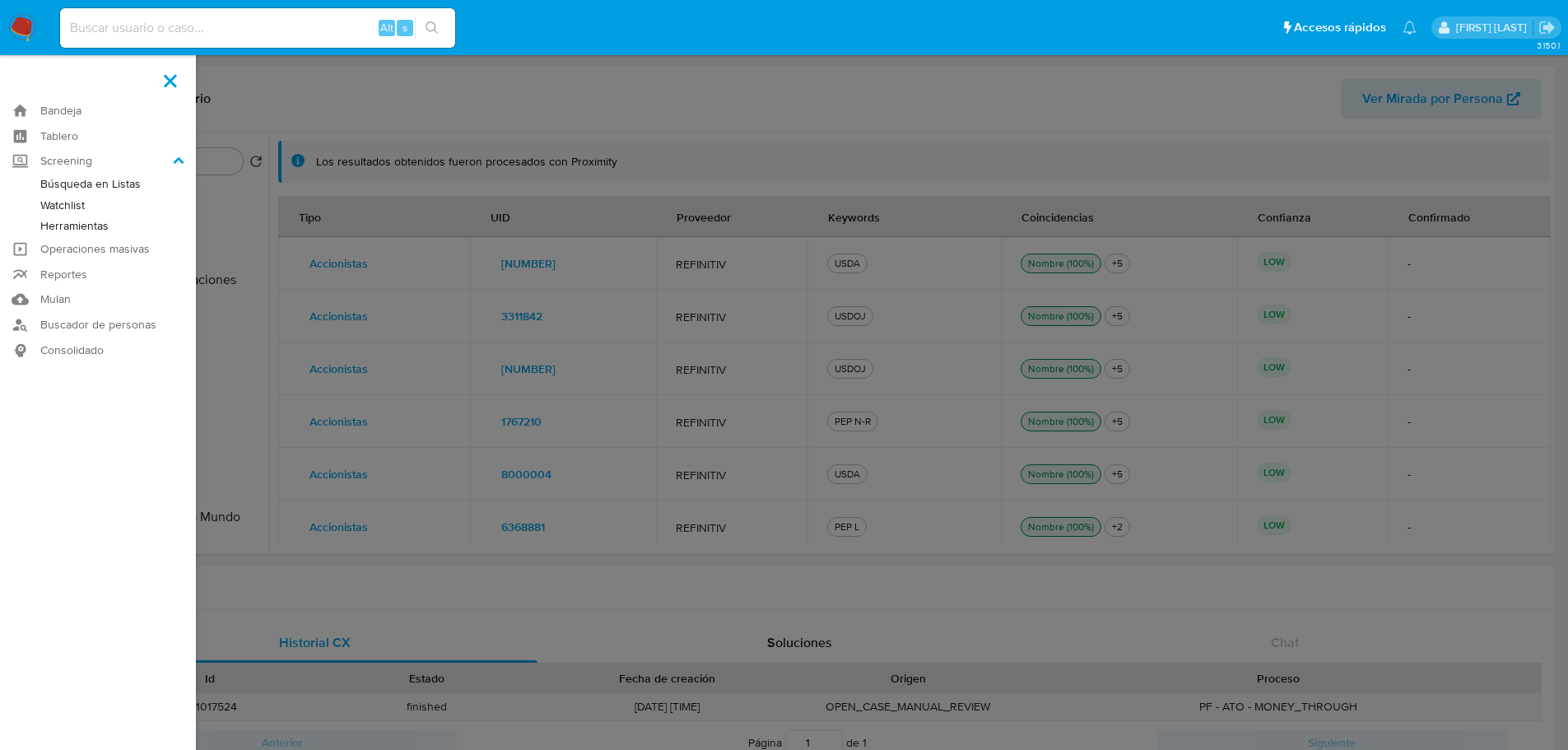 click on "Herramientas" at bounding box center [98, 226] 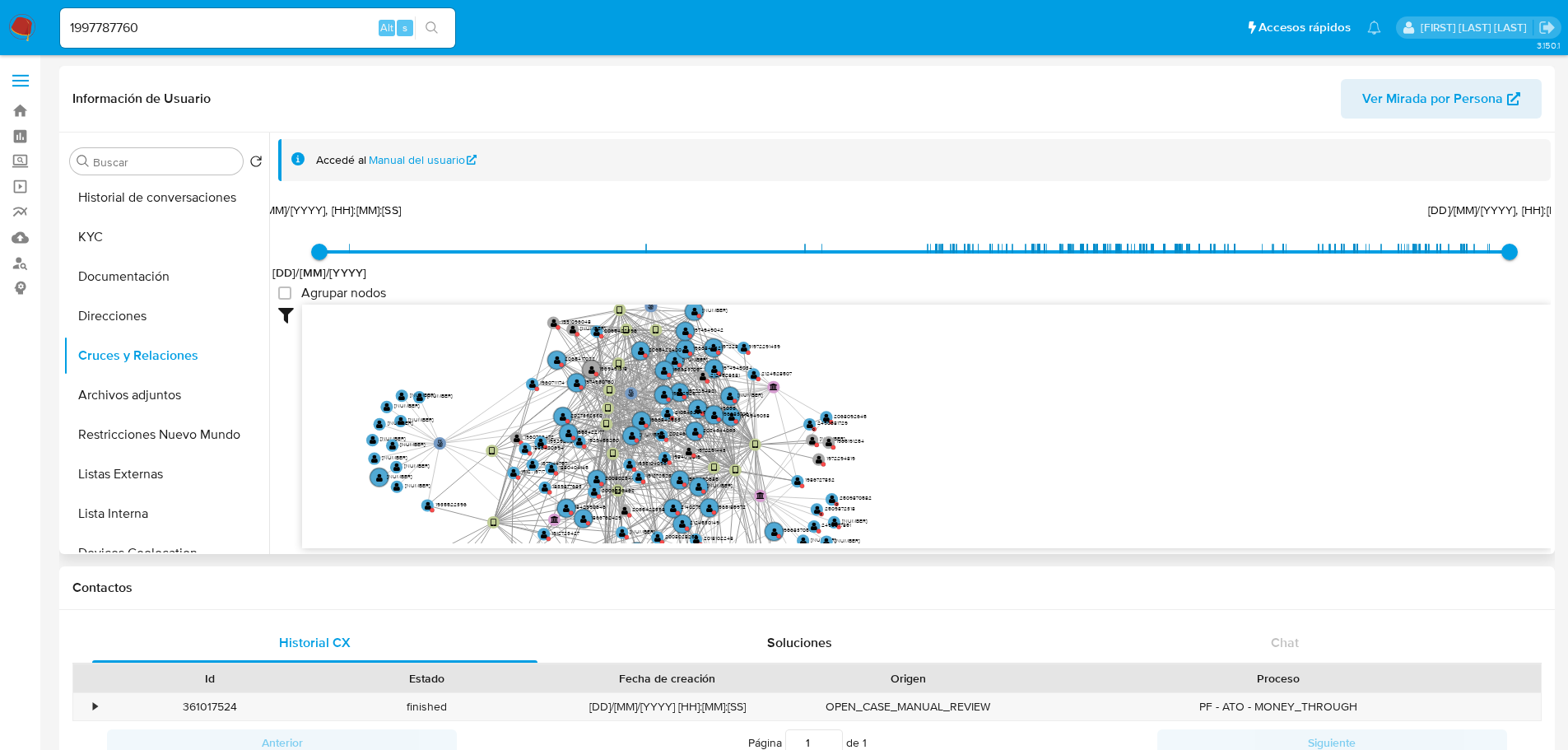 click on "person-[HASH] user-[HASH]  [HASH] device-[HASH]  device-[HASH]  device-[HASH]  device-[HASH]  device-[HASH]  device-[HASH]  device-[HASH]  device-[HASH]  device-[HASH]  device-[HASH]  device-[HASH]  device-[HASH]  device-[HASH]  device-[HASH]  device-[HASH]  device-[HASH]  device-[HASH]  device-[HASH]  device-[HASH]  device-[HASH]  device-[HASH]  device-[HASH]  device-[HASH]  bank_account-[HASH]  bank_account-[HASH]       C" 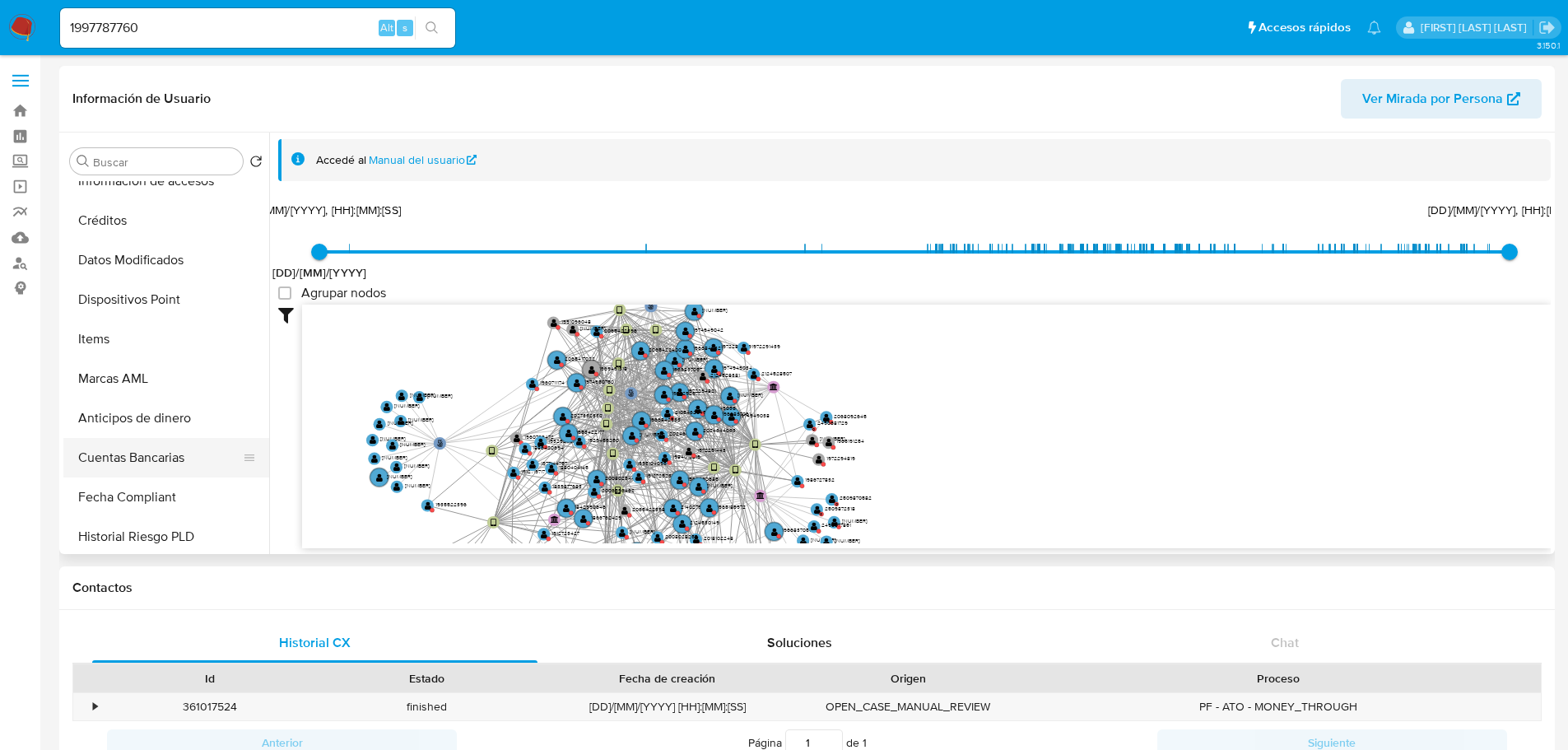 scroll, scrollTop: 247, scrollLeft: 0, axis: vertical 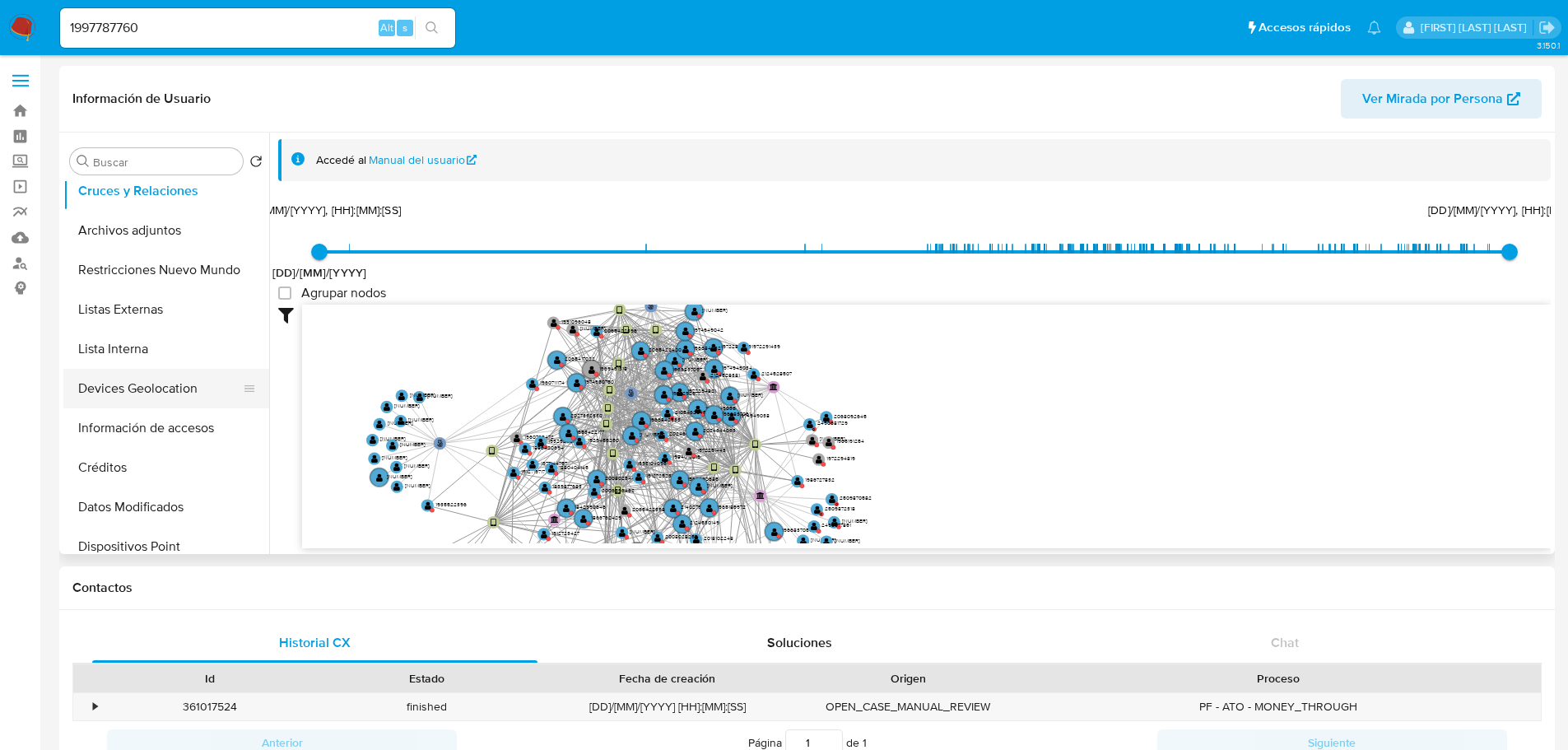 click on "Devices Geolocation" at bounding box center (160, 389) 